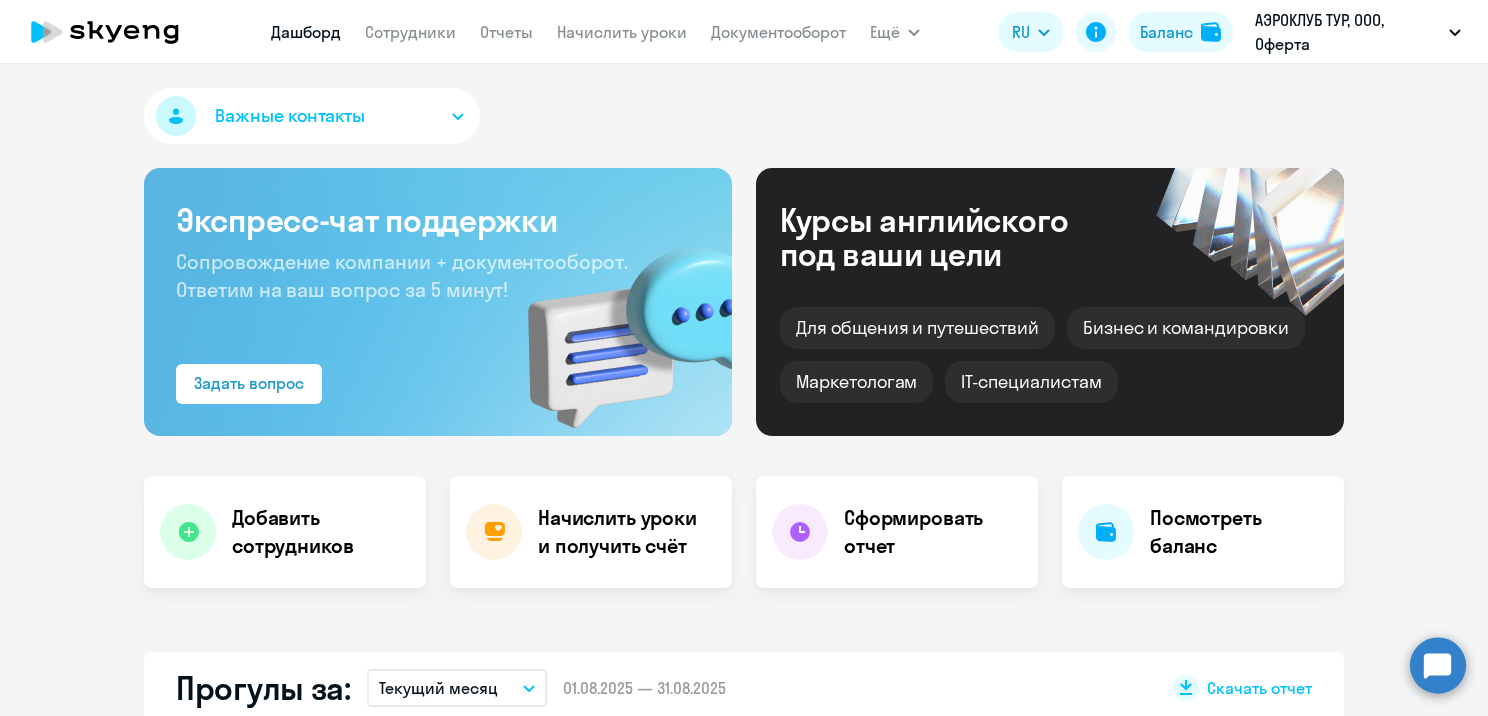 select on "30" 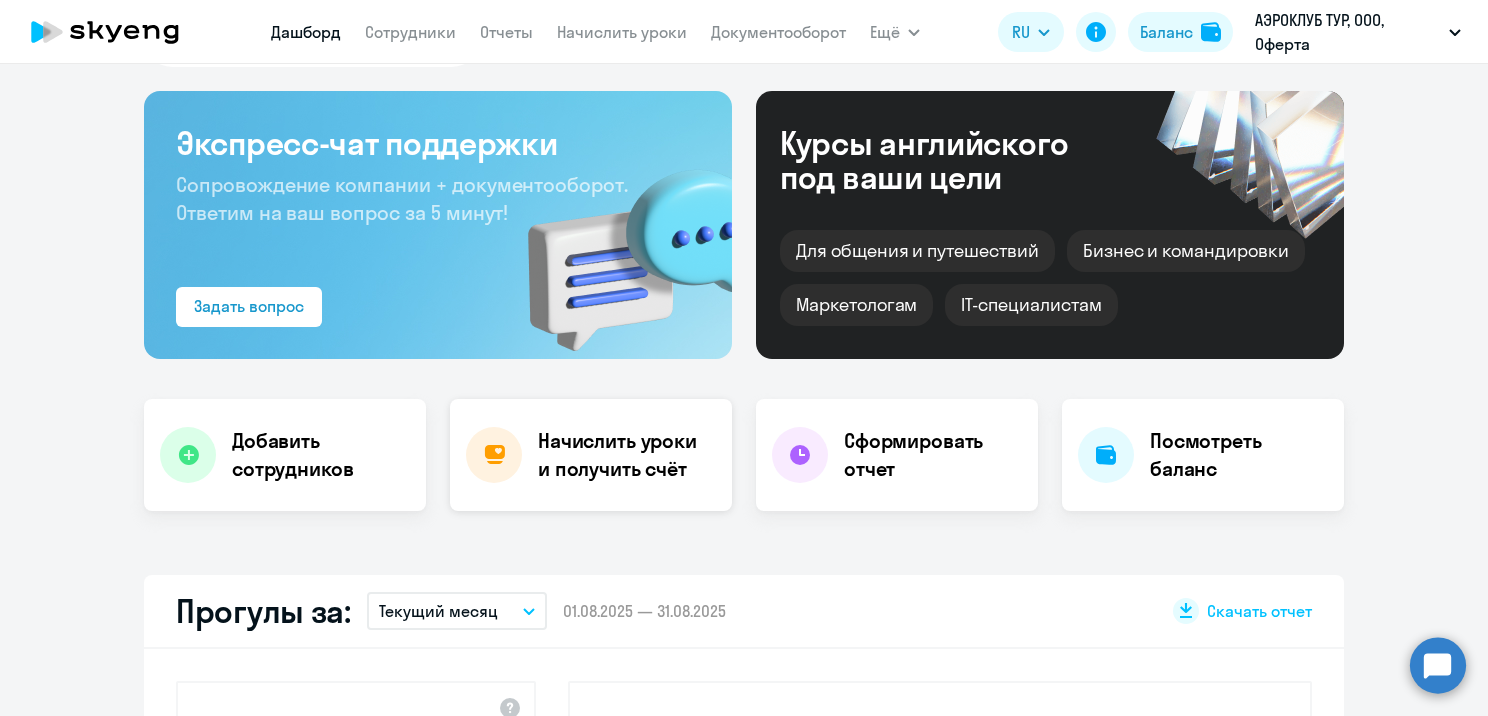 scroll, scrollTop: 200, scrollLeft: 0, axis: vertical 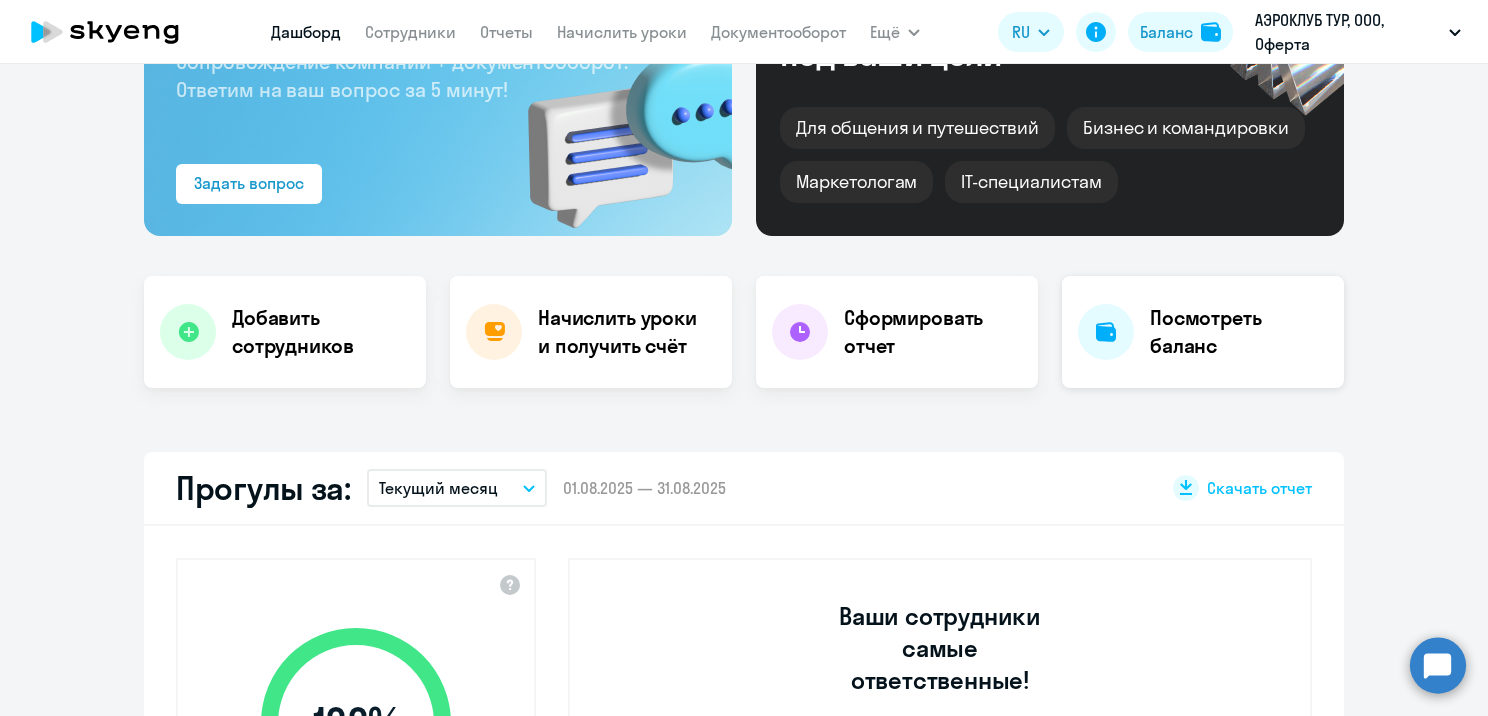 click on "Посмотреть баланс" 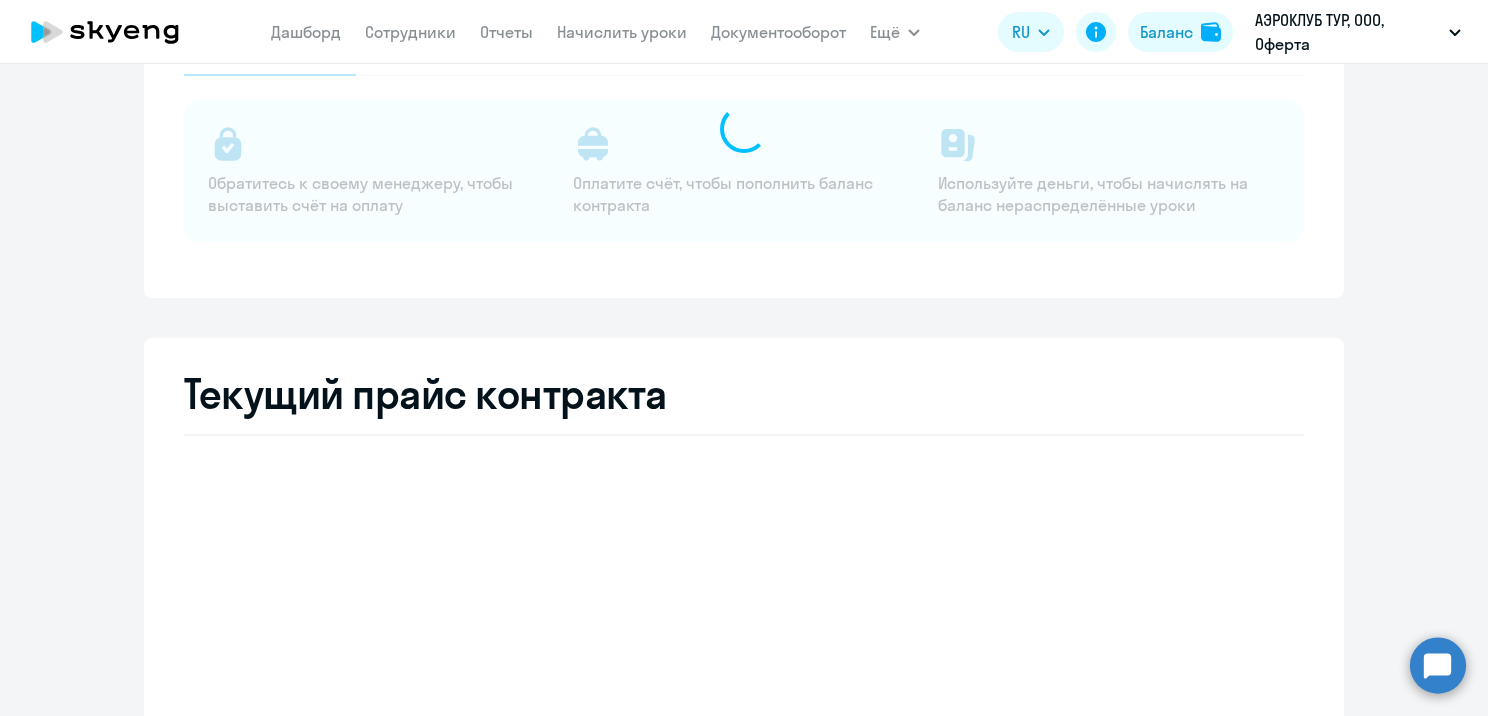 select on "english_adult_not_native_speaker" 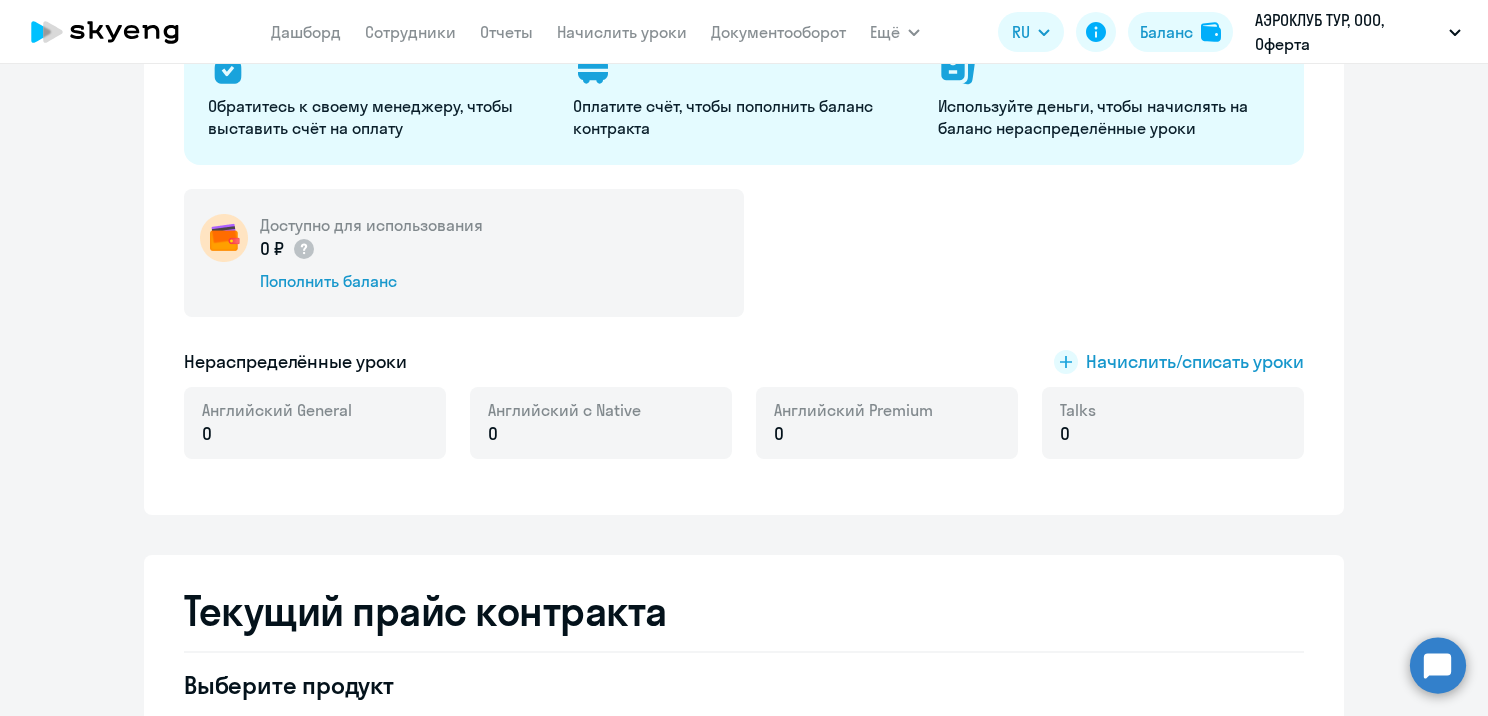 scroll, scrollTop: 0, scrollLeft: 0, axis: both 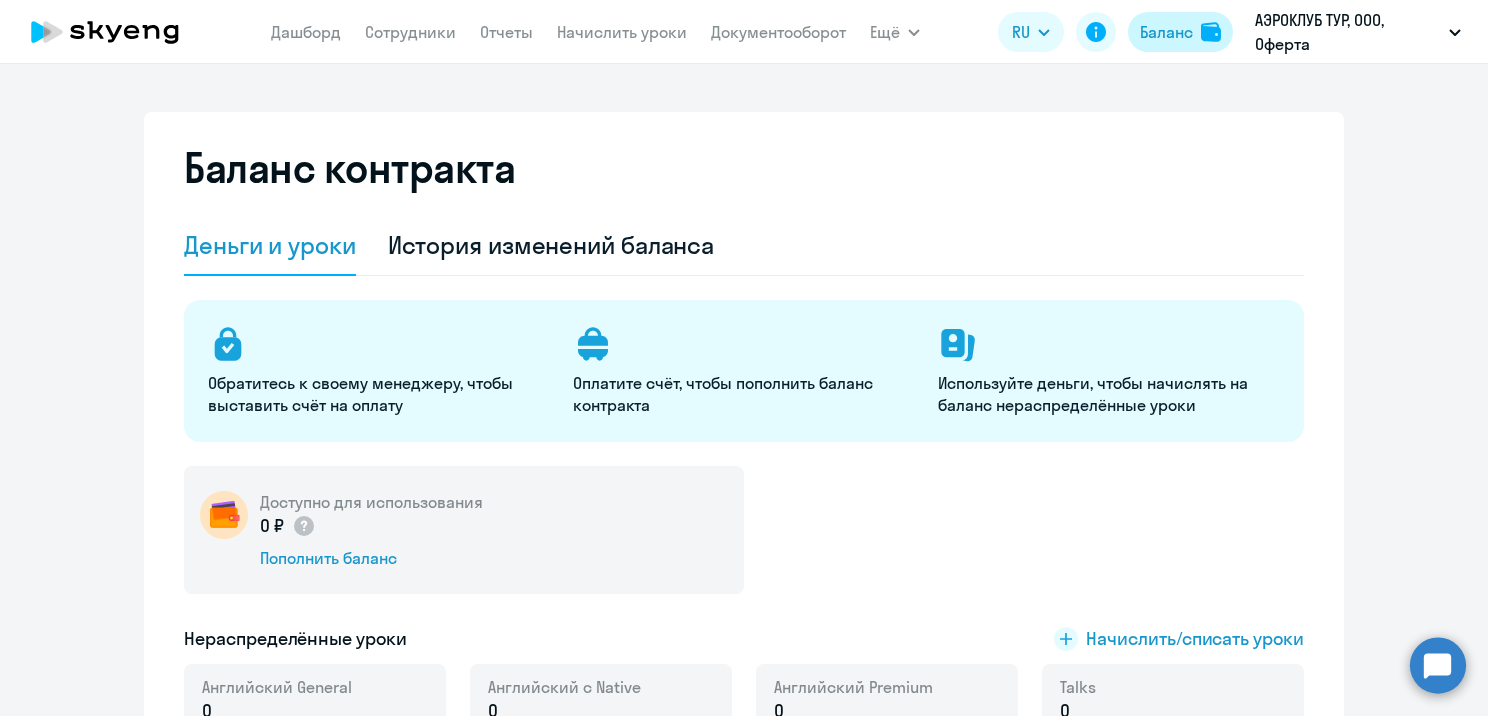 click on "Баланс" 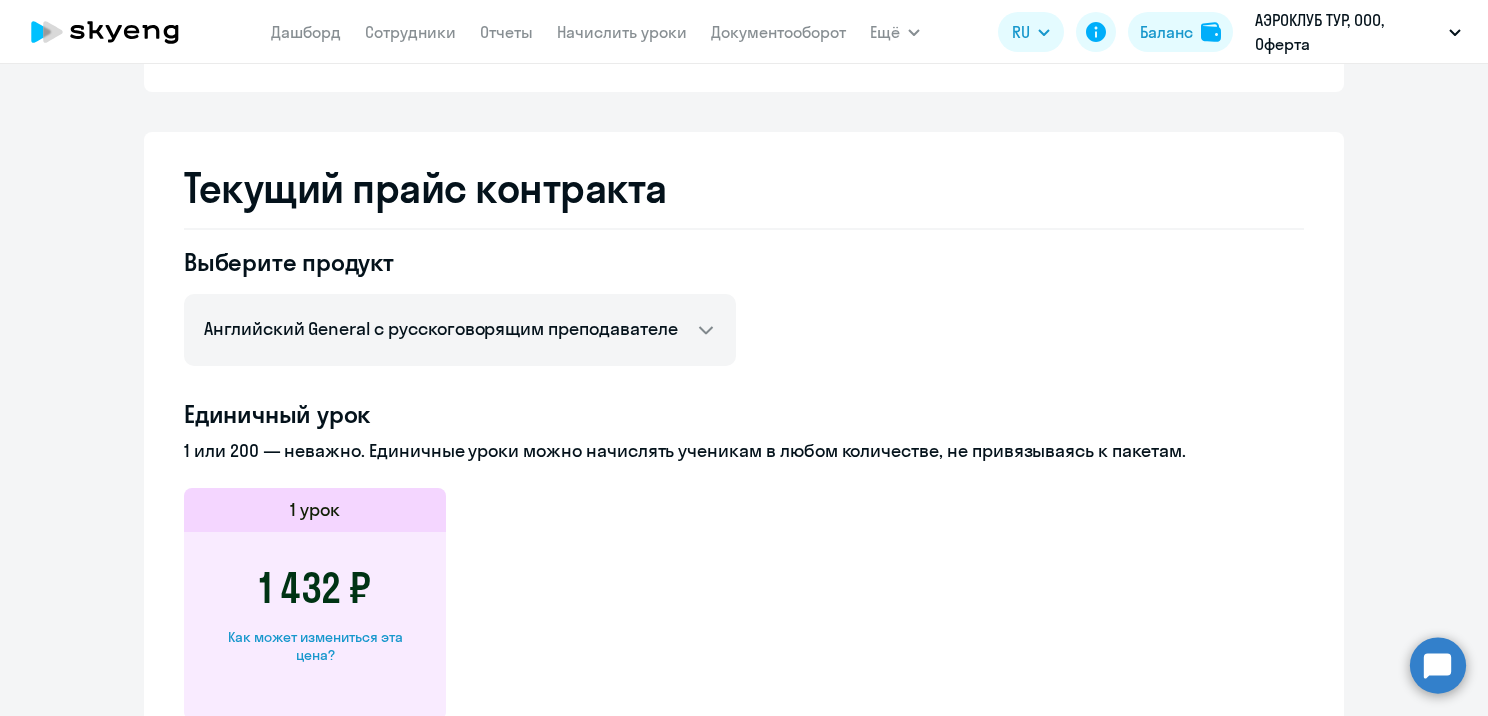 scroll, scrollTop: 100, scrollLeft: 0, axis: vertical 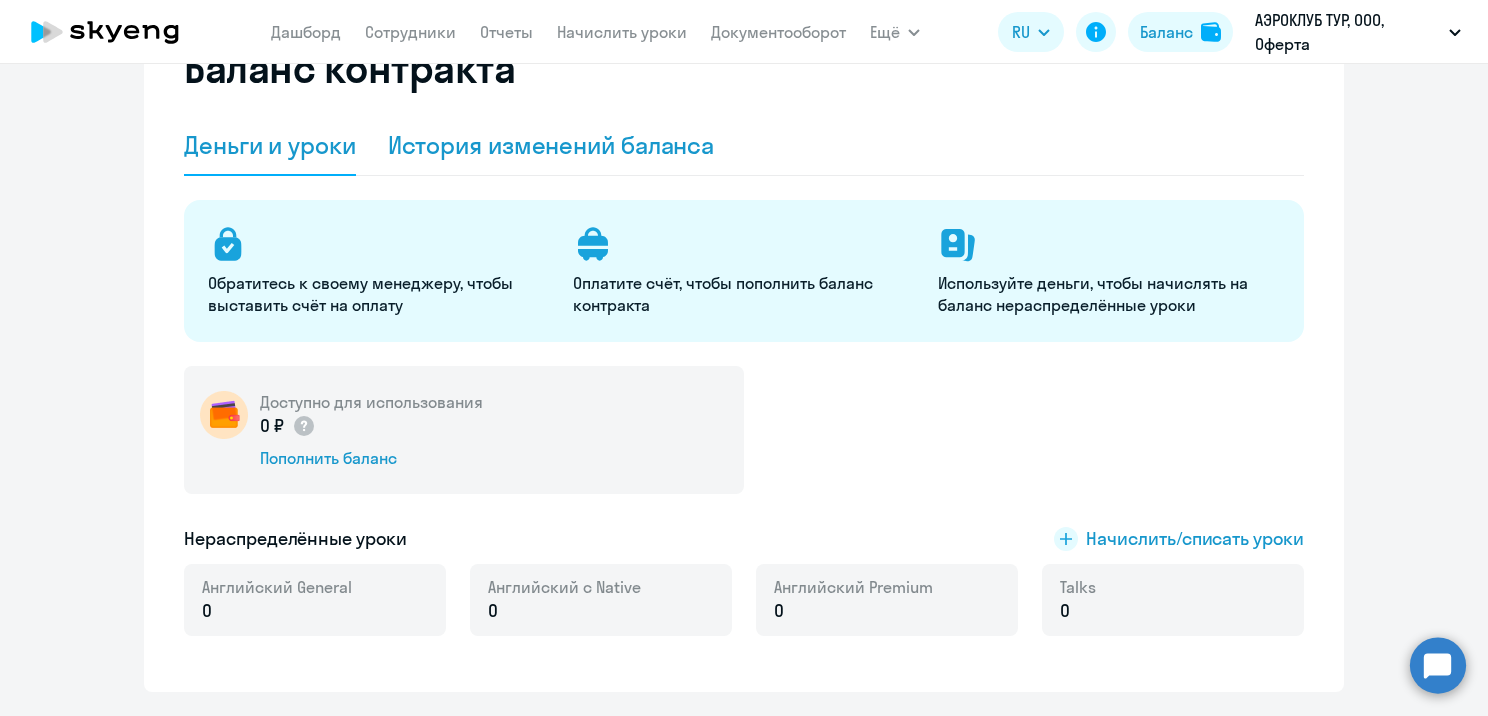 click on "История изменений баланса" 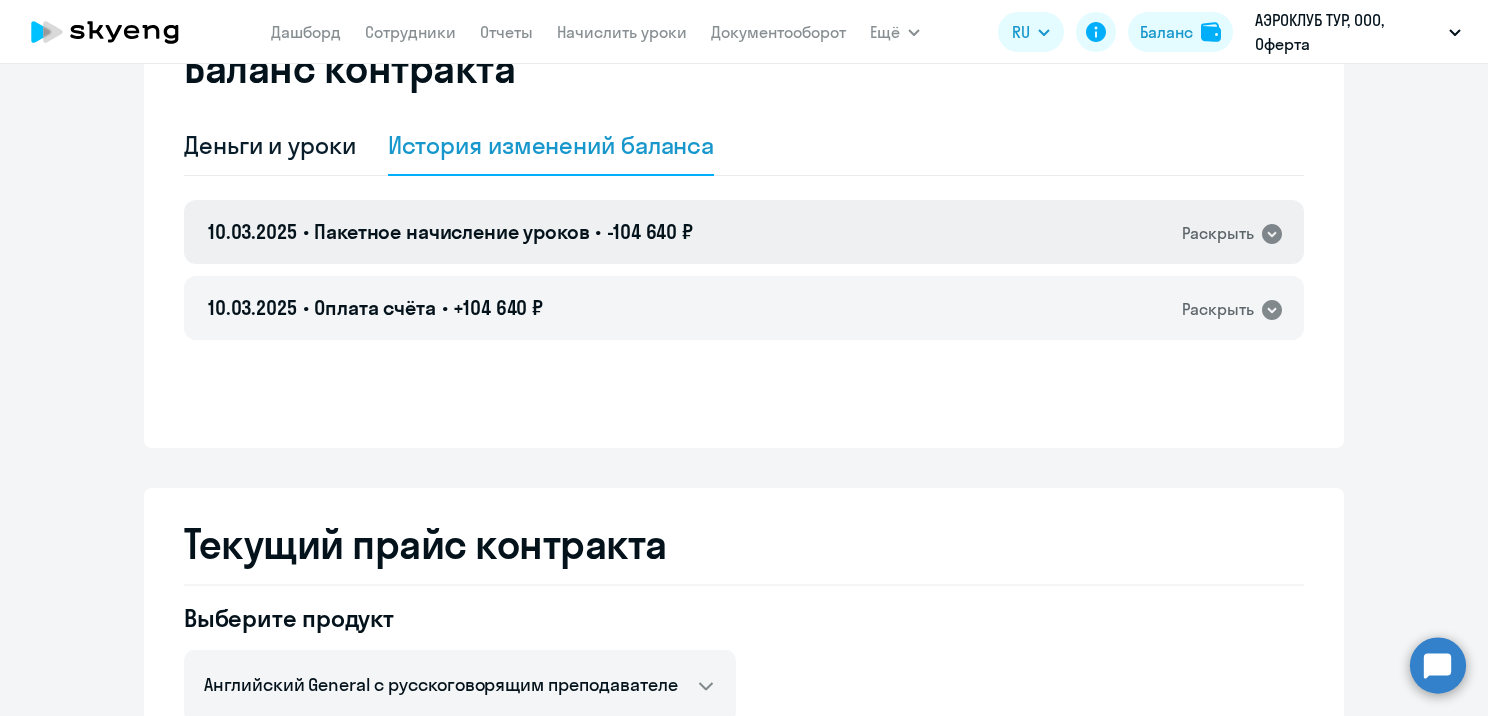 click on "10.03.2025 • Пакетное начисление уроков • -104 640 ₽  Раскрыть" 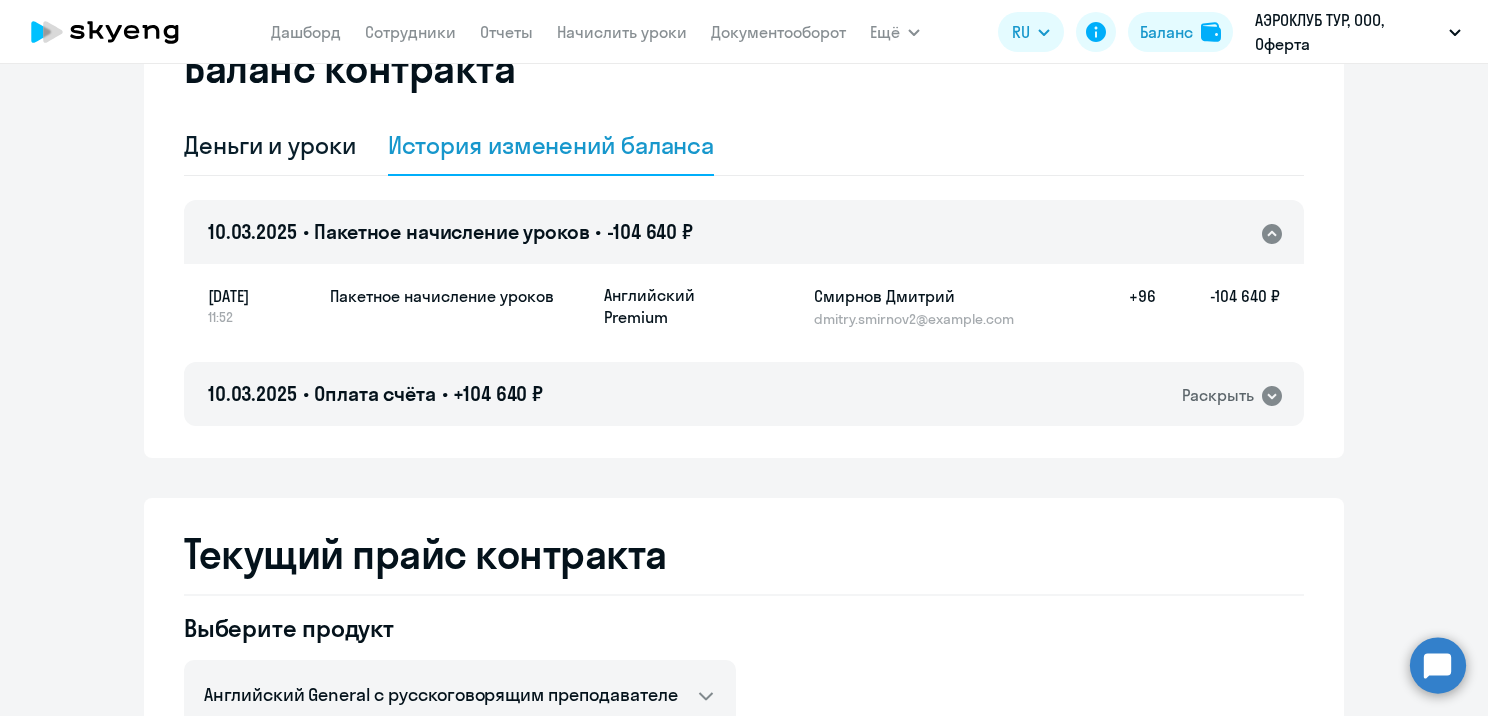 click on "10.03.2025 • Пакетное начисление уроков • -104 640 ₽" 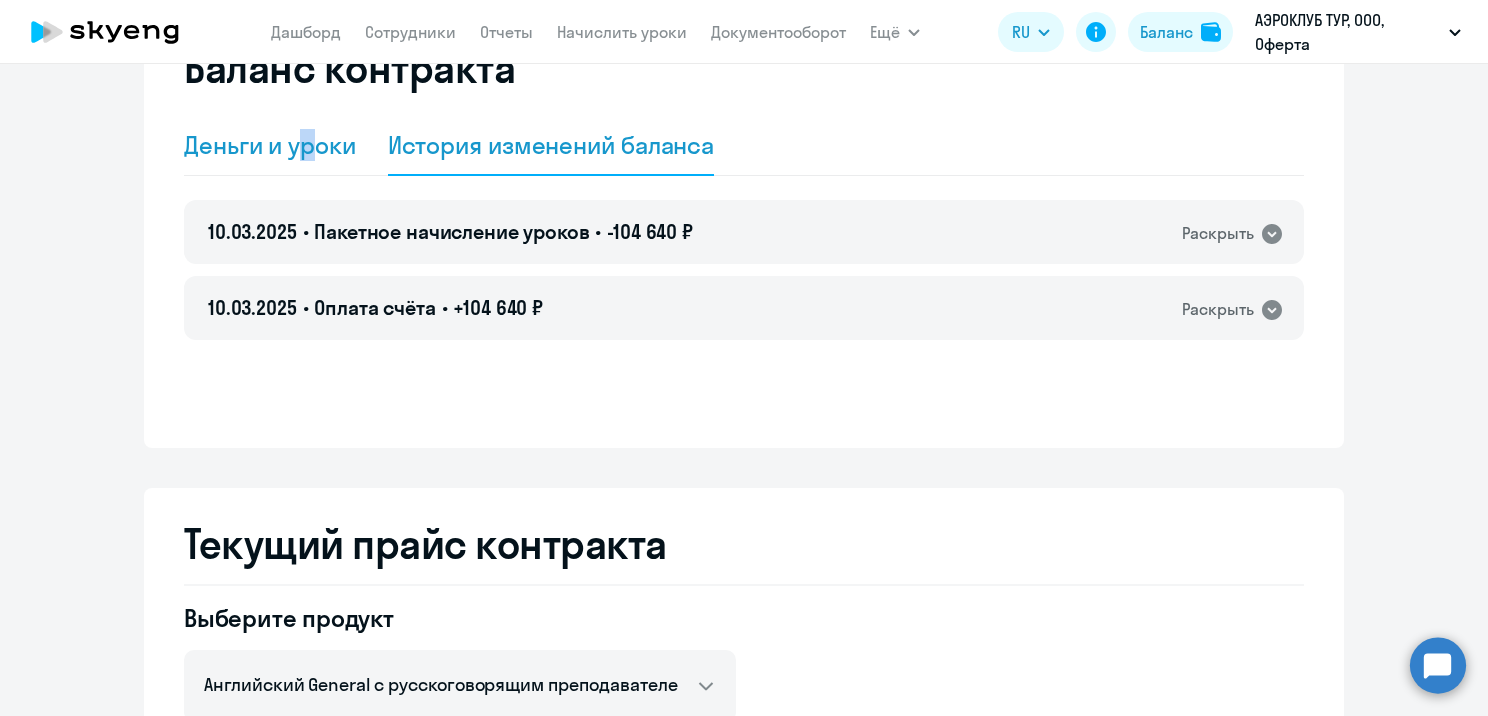 click on "Деньги и уроки" 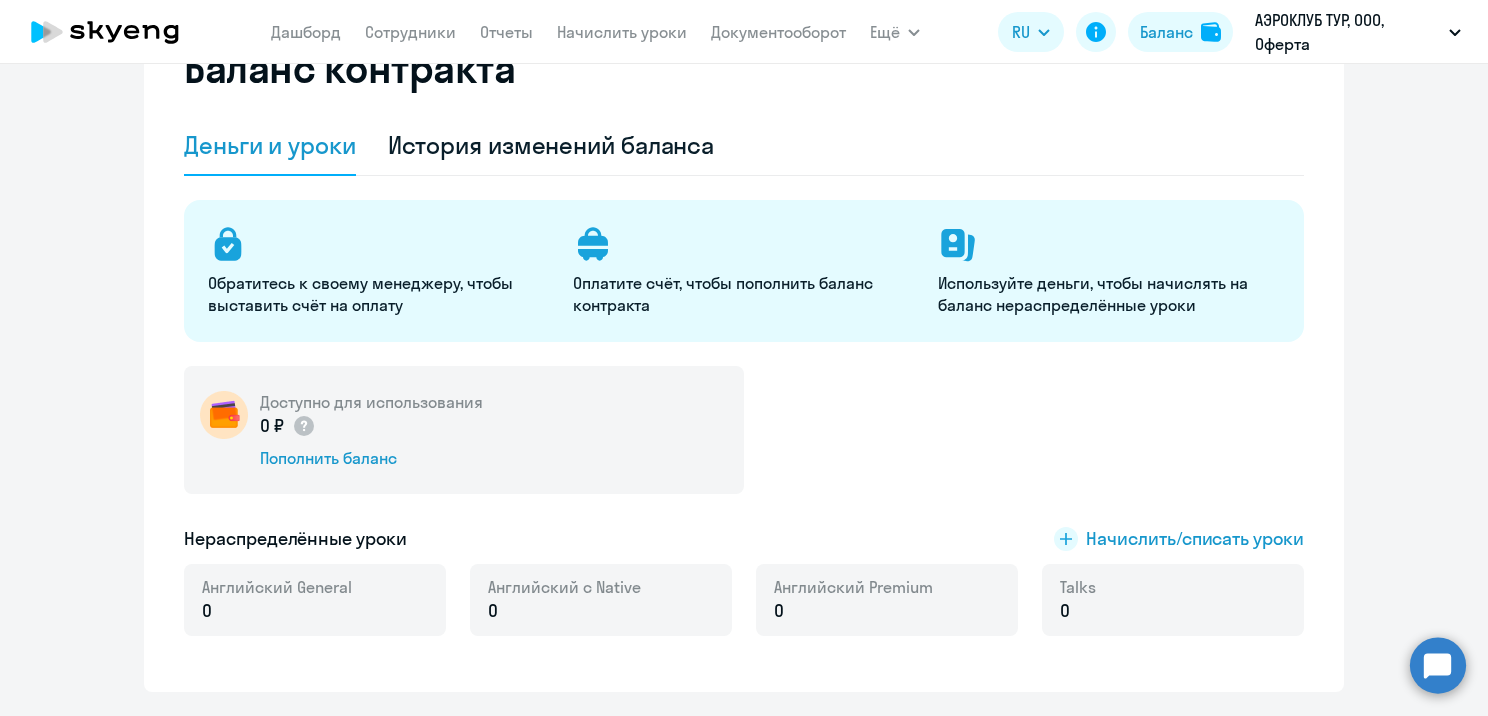 click on "Доступно для использования  0 ₽
Пополнить баланс" 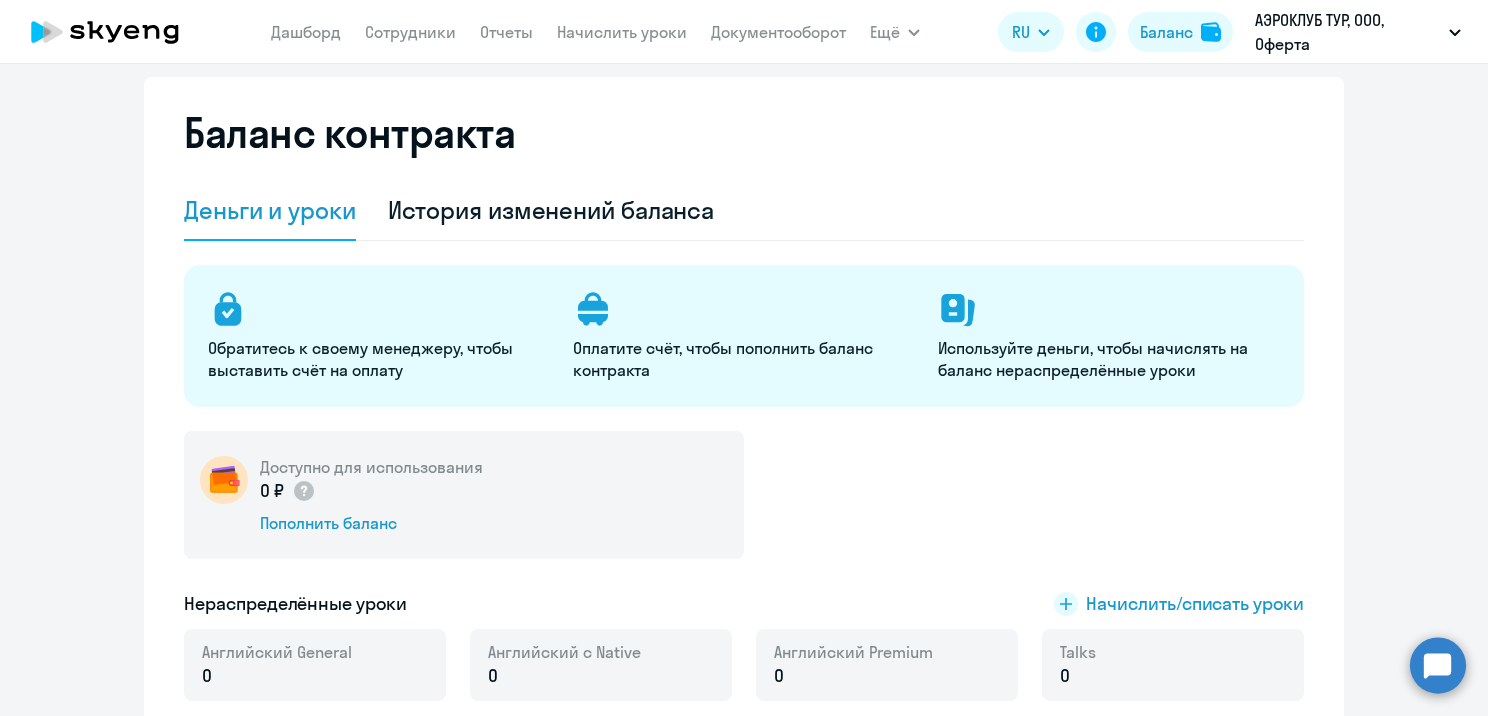 scroll, scrollTop: 0, scrollLeft: 0, axis: both 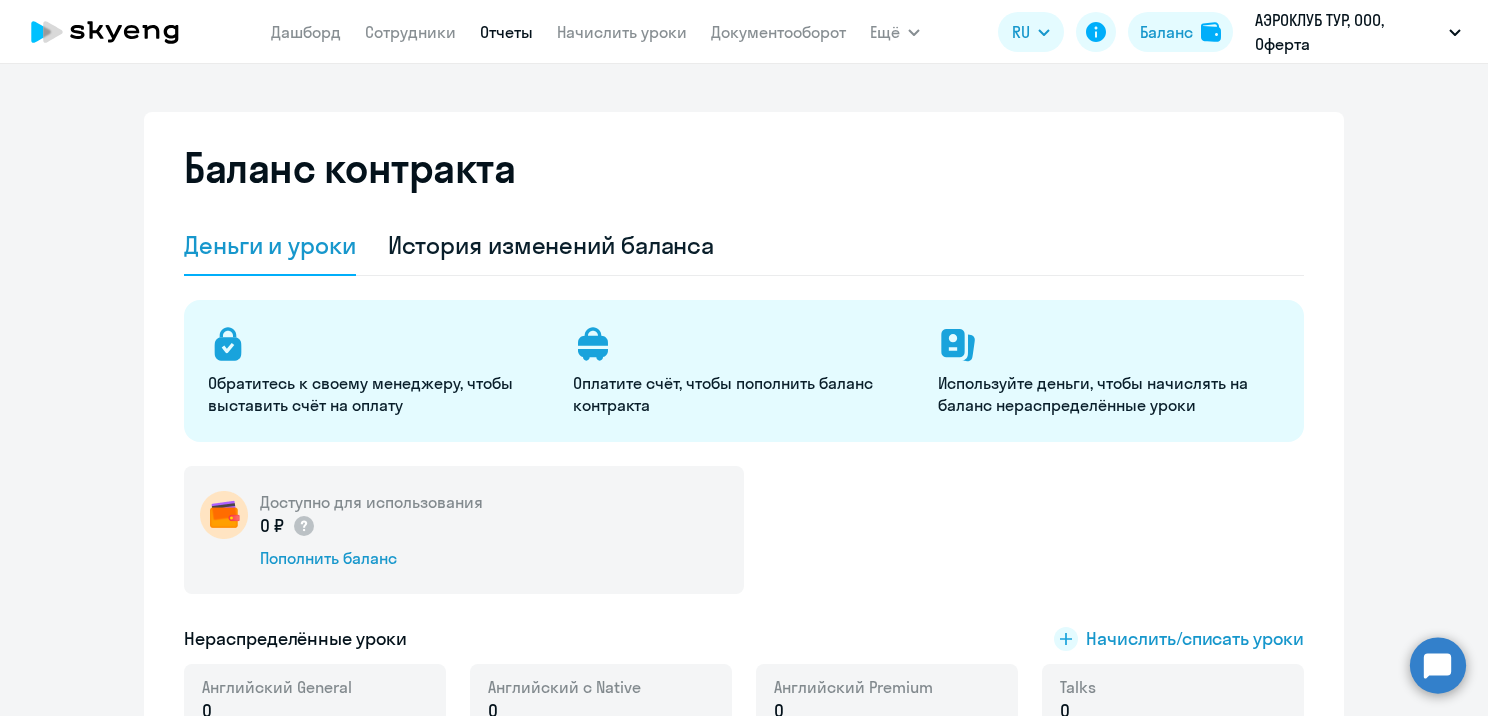 click on "Отчеты" at bounding box center [506, 32] 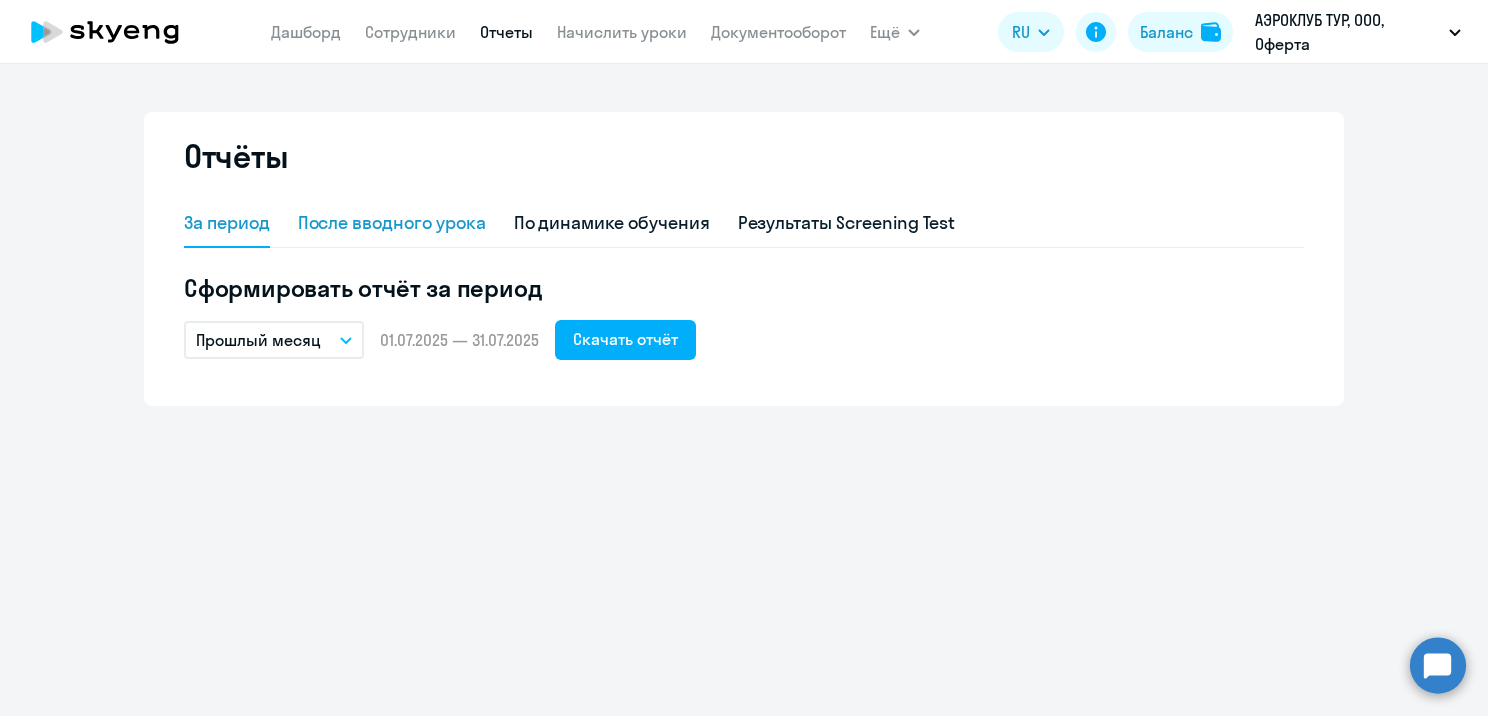 click on "После вводного урока" 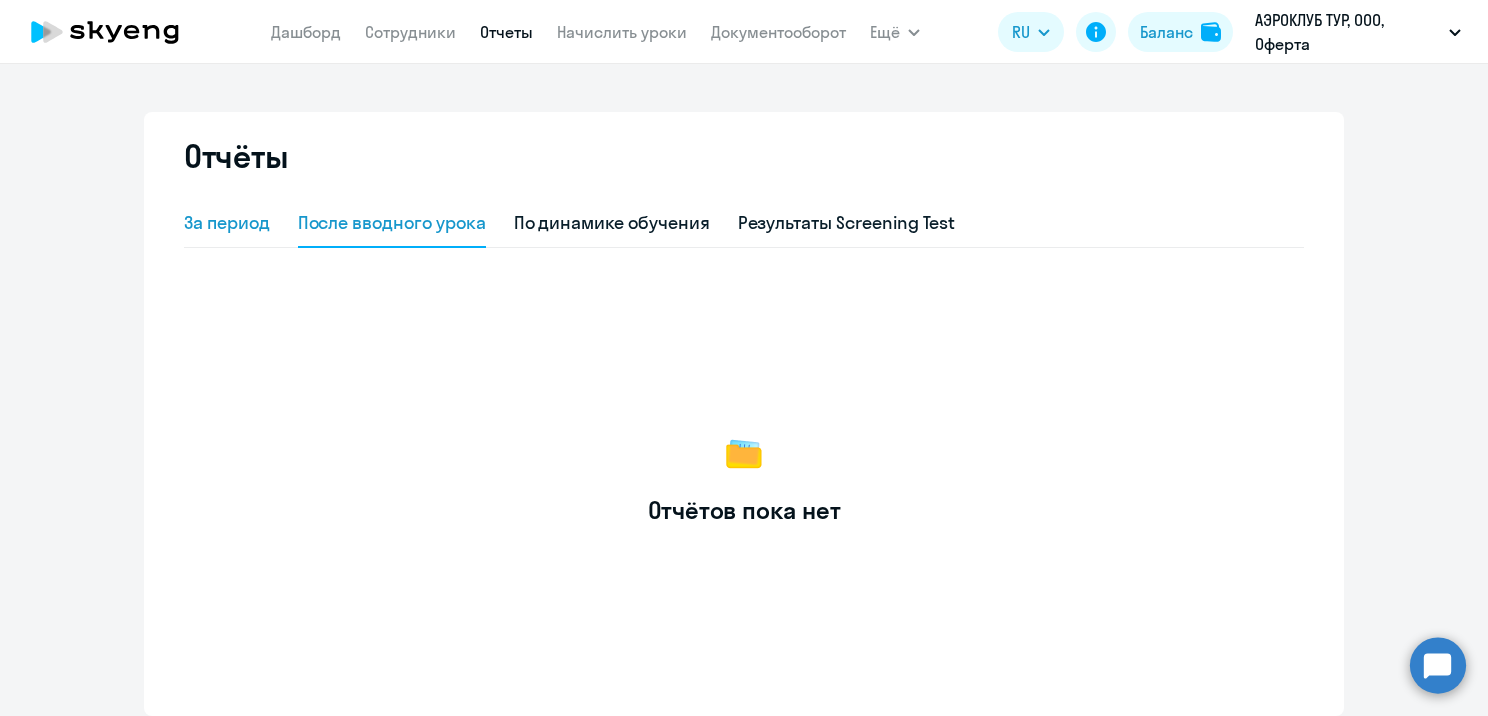 click on "За период" 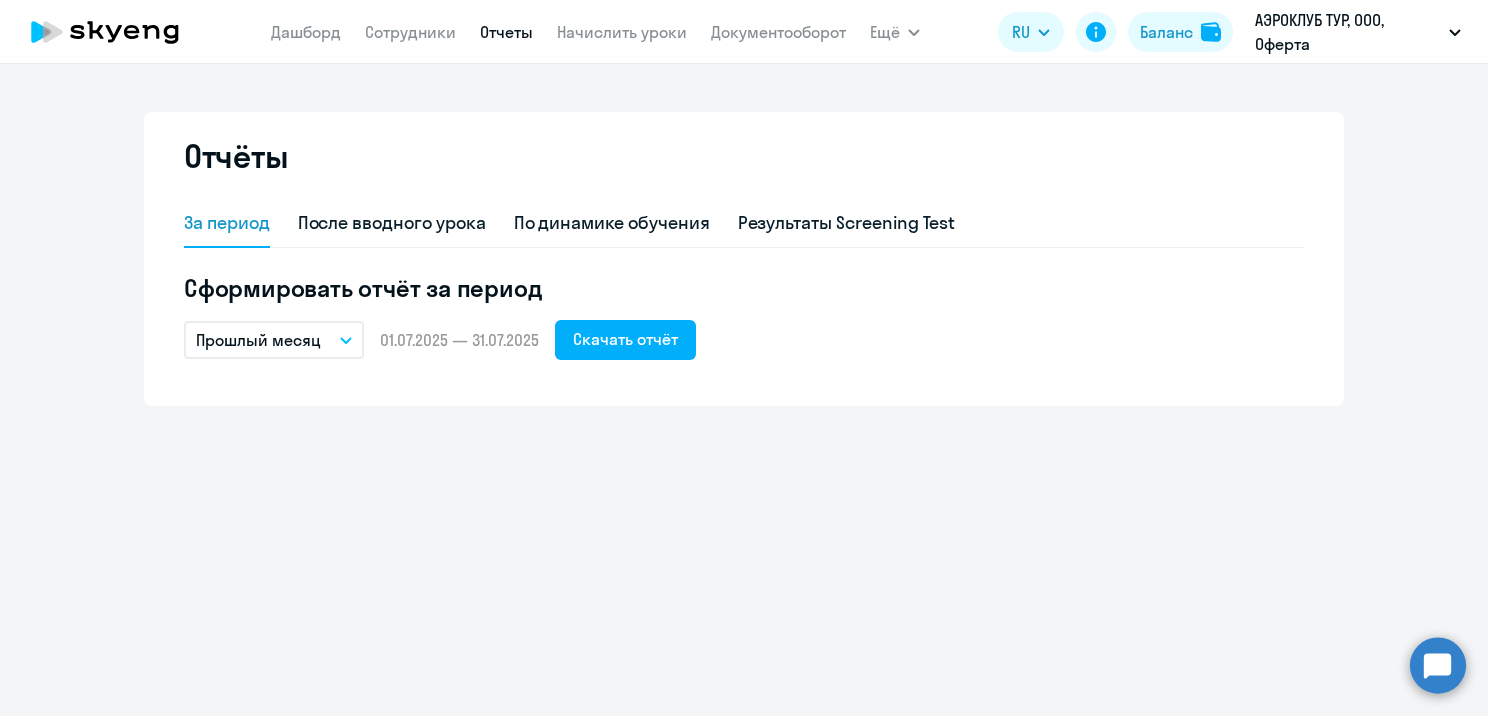 click on "Отчёты За период После вводного урока По динамике обучения Результаты Screening Test Сформировать отчёт за период  Прошлый месяц
–  01.07.2025 — 31.07.2025   Скачать отчёт" at bounding box center [744, 390] 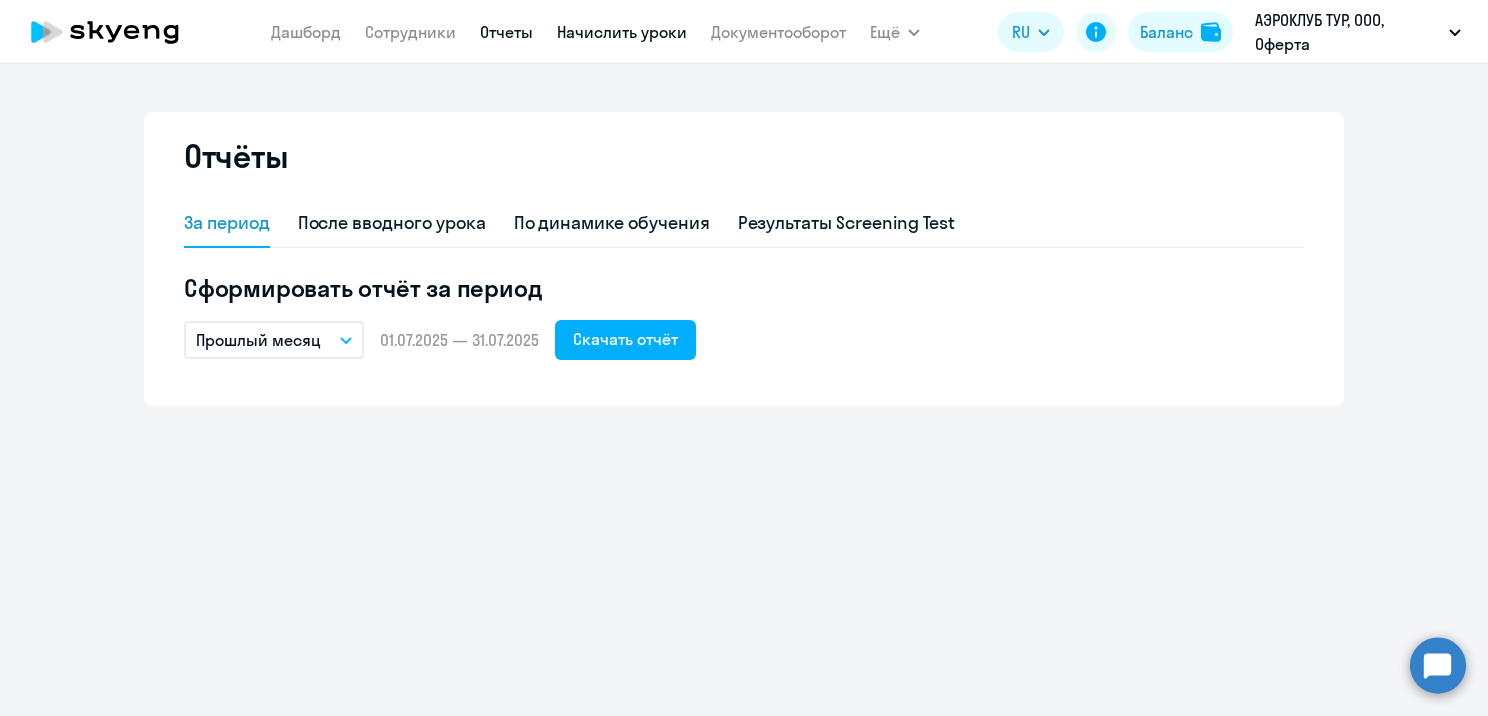 click on "Начислить уроки" at bounding box center (622, 32) 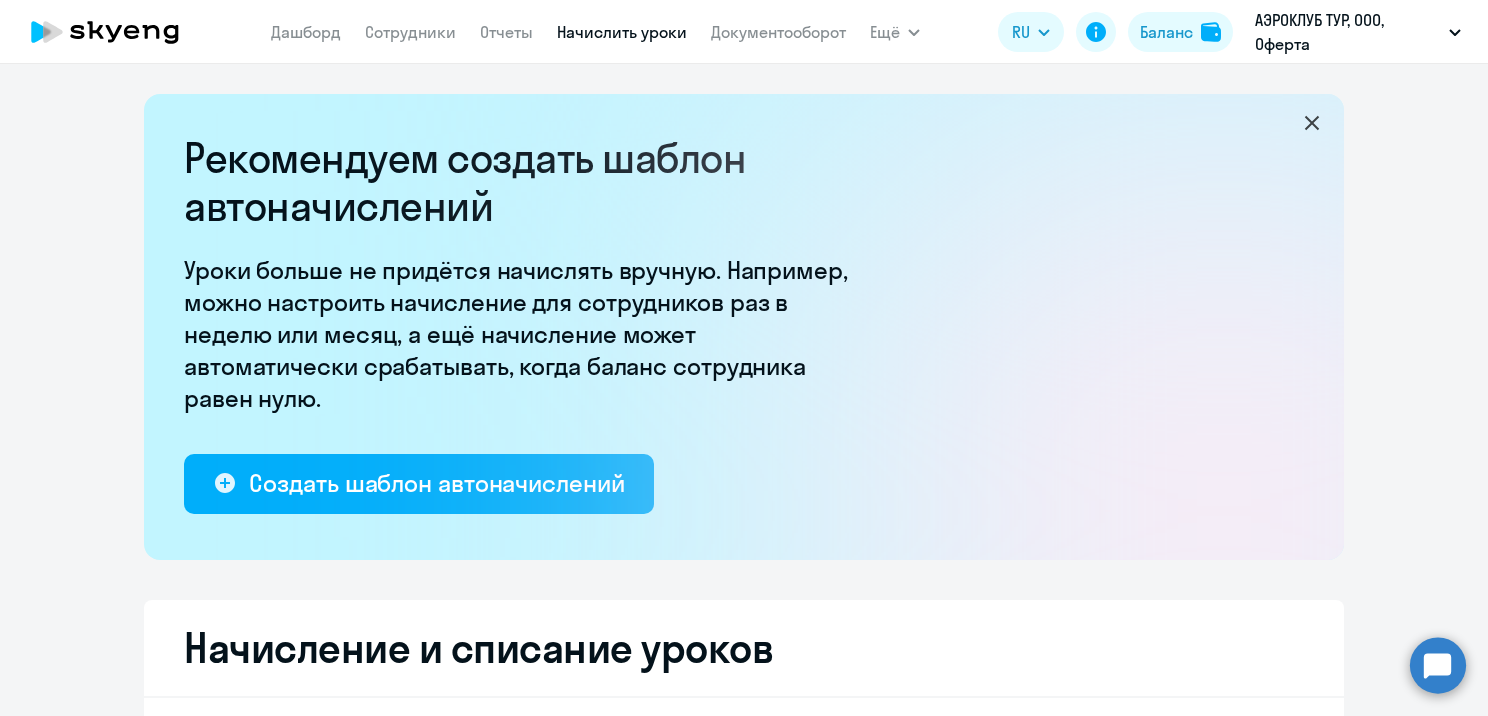 select on "10" 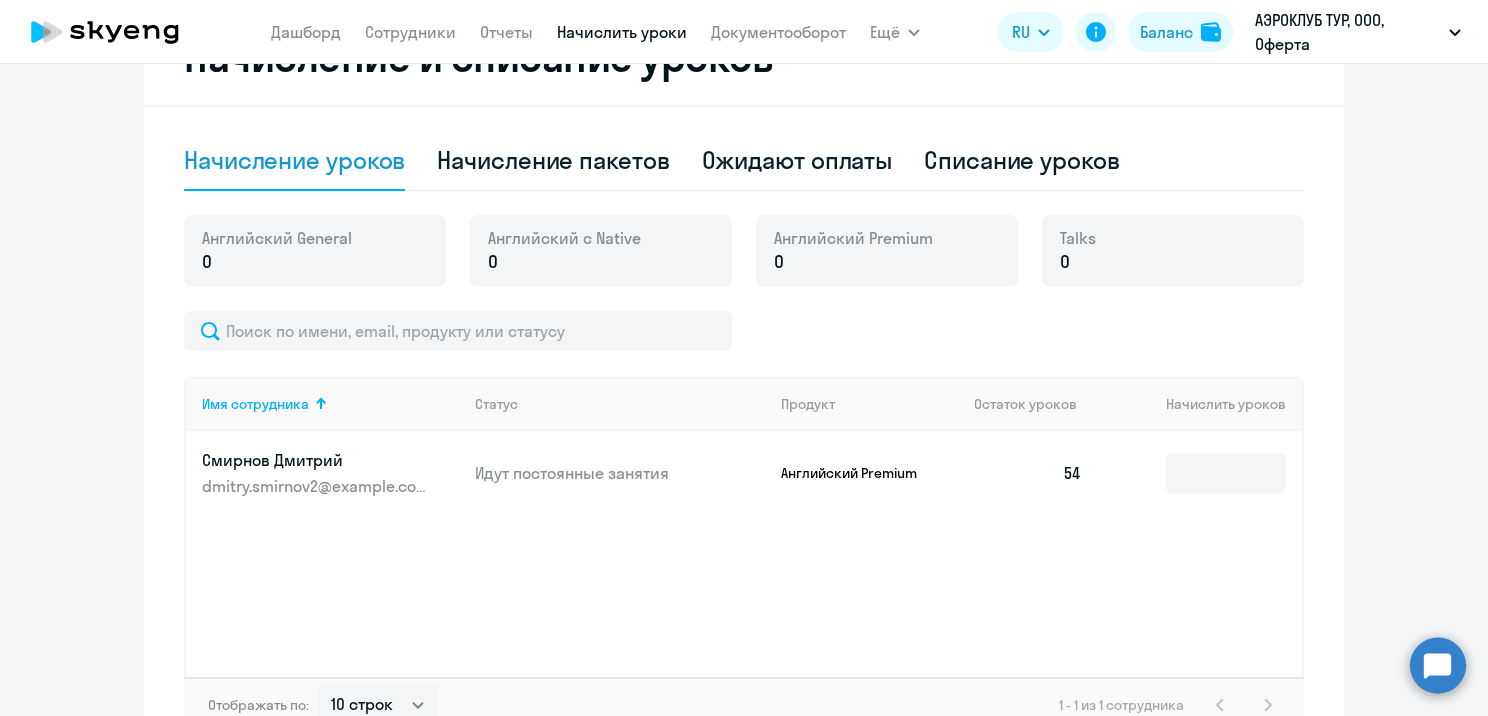 scroll, scrollTop: 300, scrollLeft: 0, axis: vertical 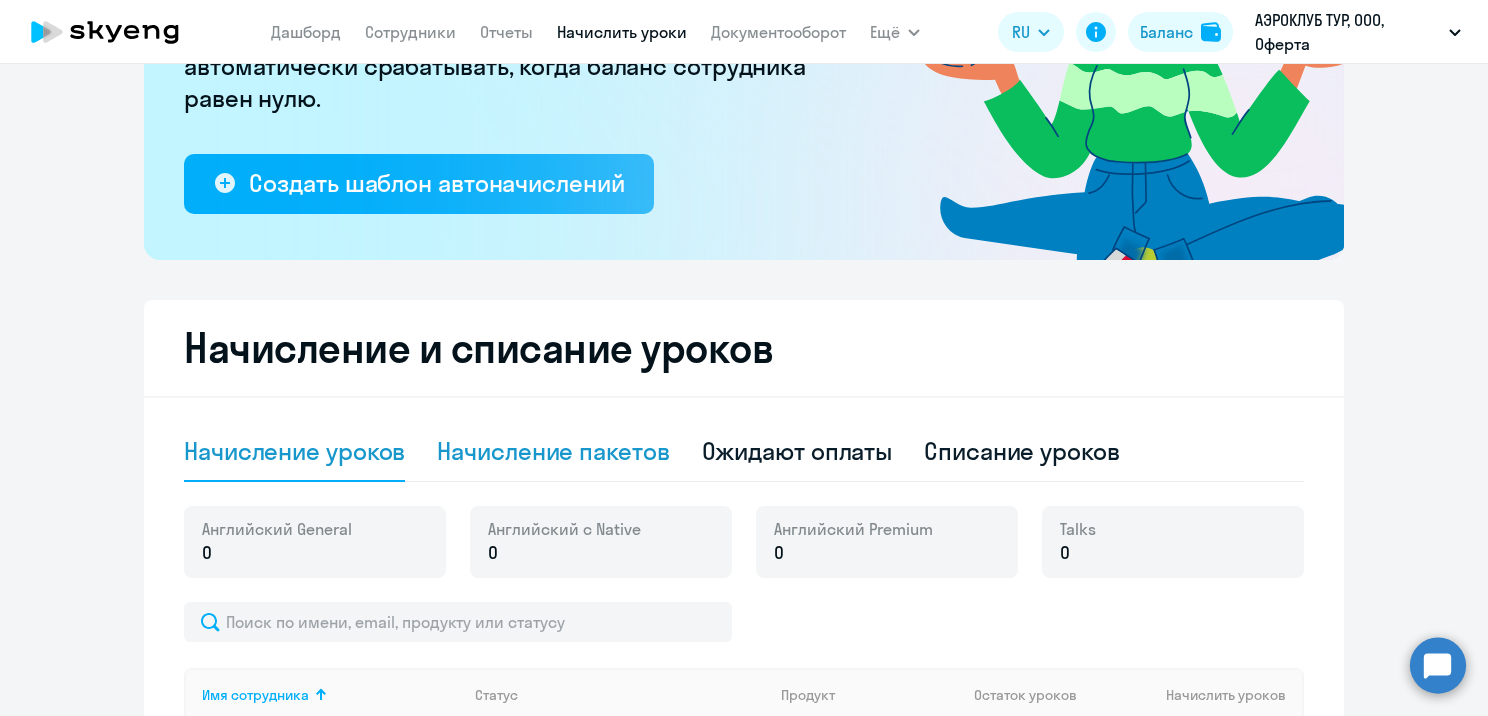 click on "Начисление пакетов" 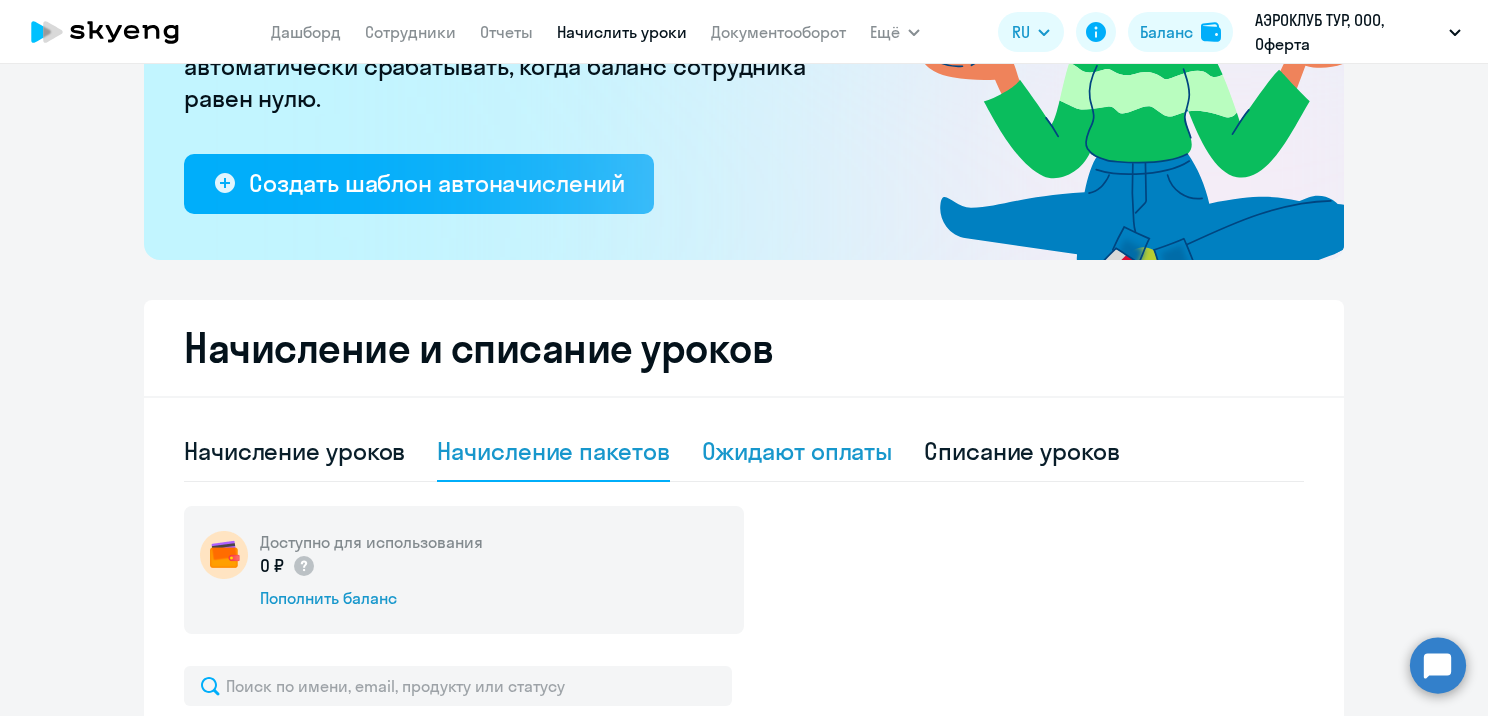 click on "Ожидают оплаты" 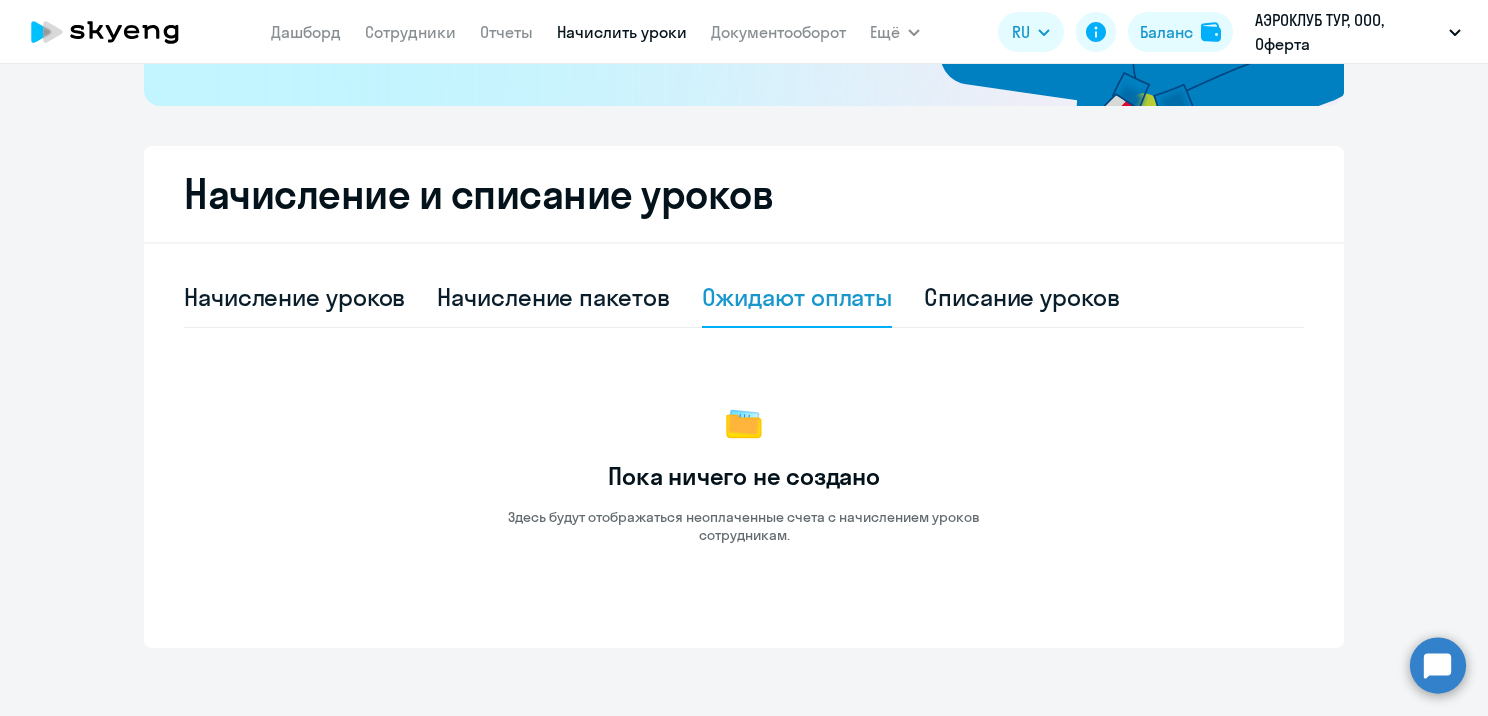 scroll, scrollTop: 466, scrollLeft: 0, axis: vertical 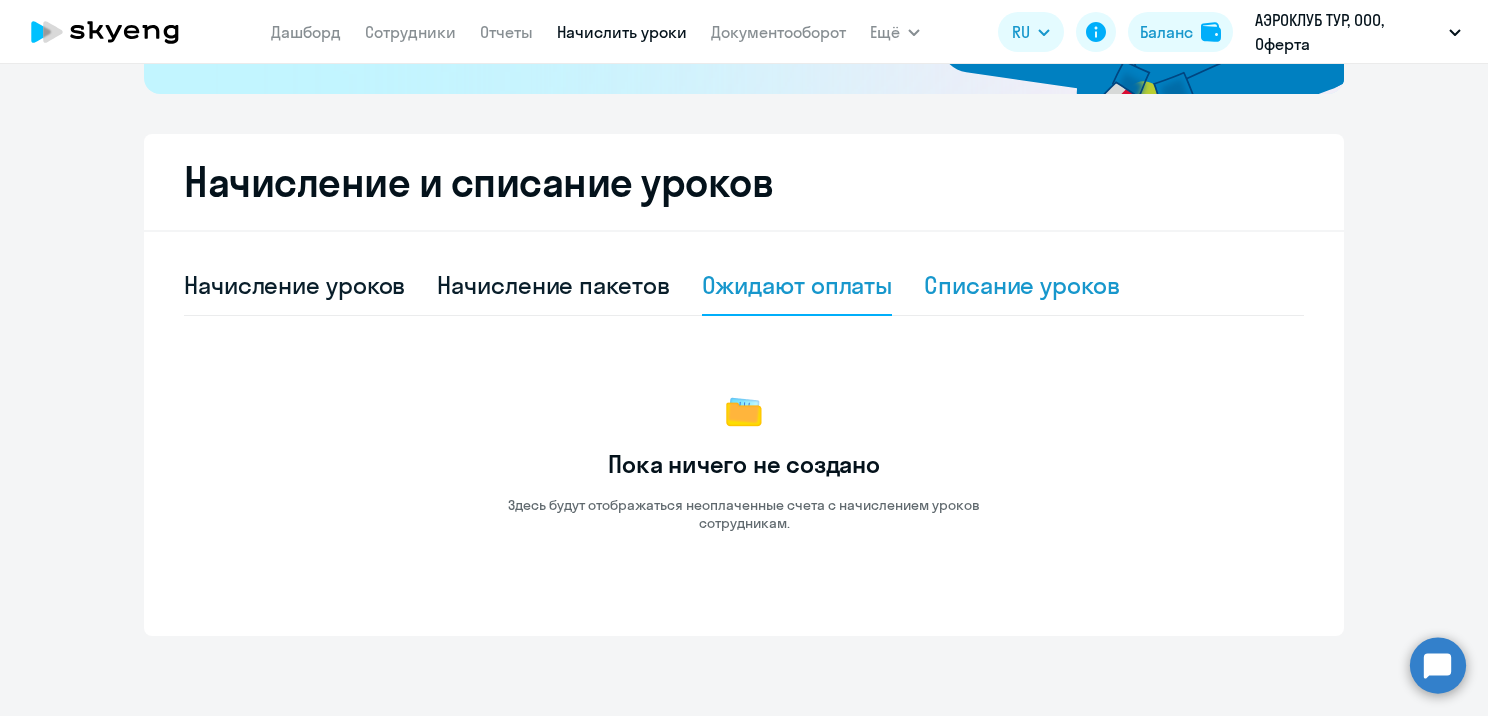 click on "Списание уроков" 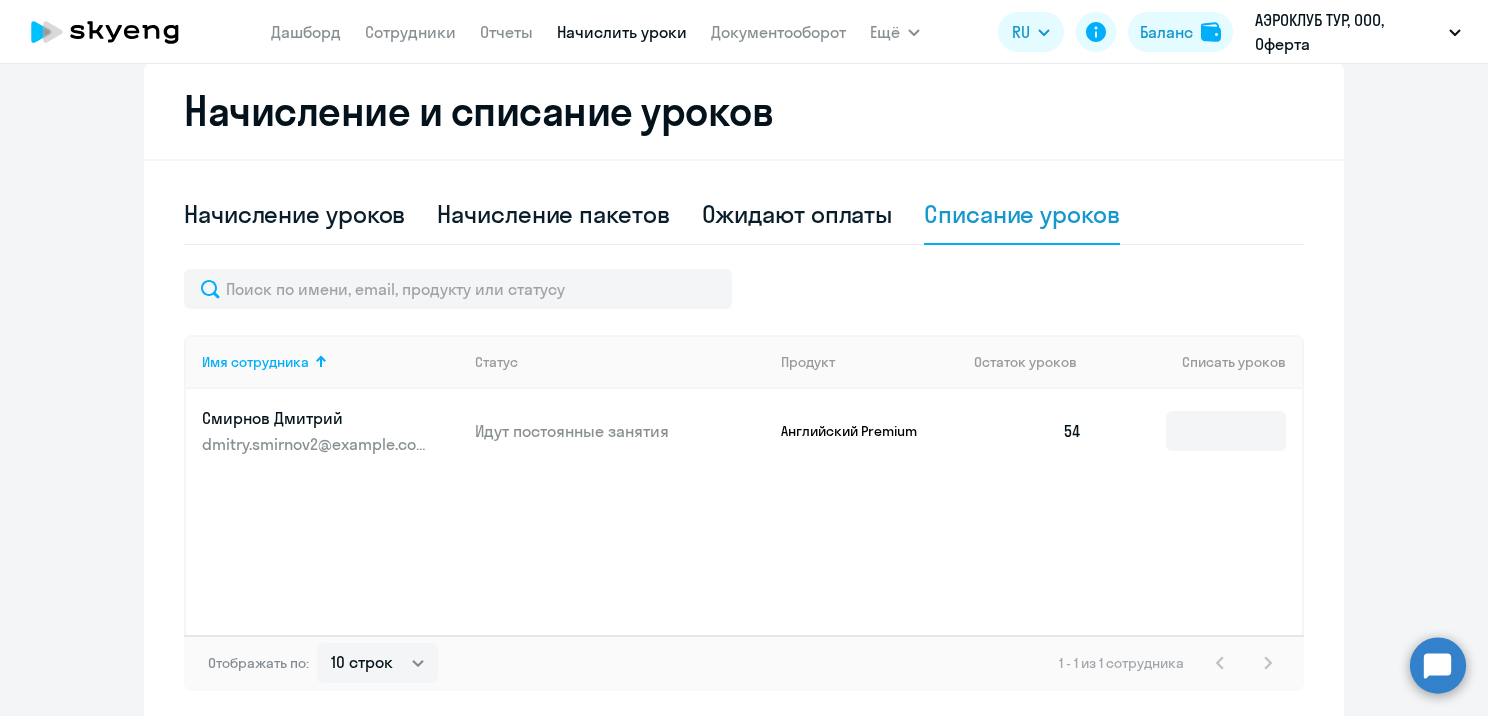 scroll, scrollTop: 624, scrollLeft: 0, axis: vertical 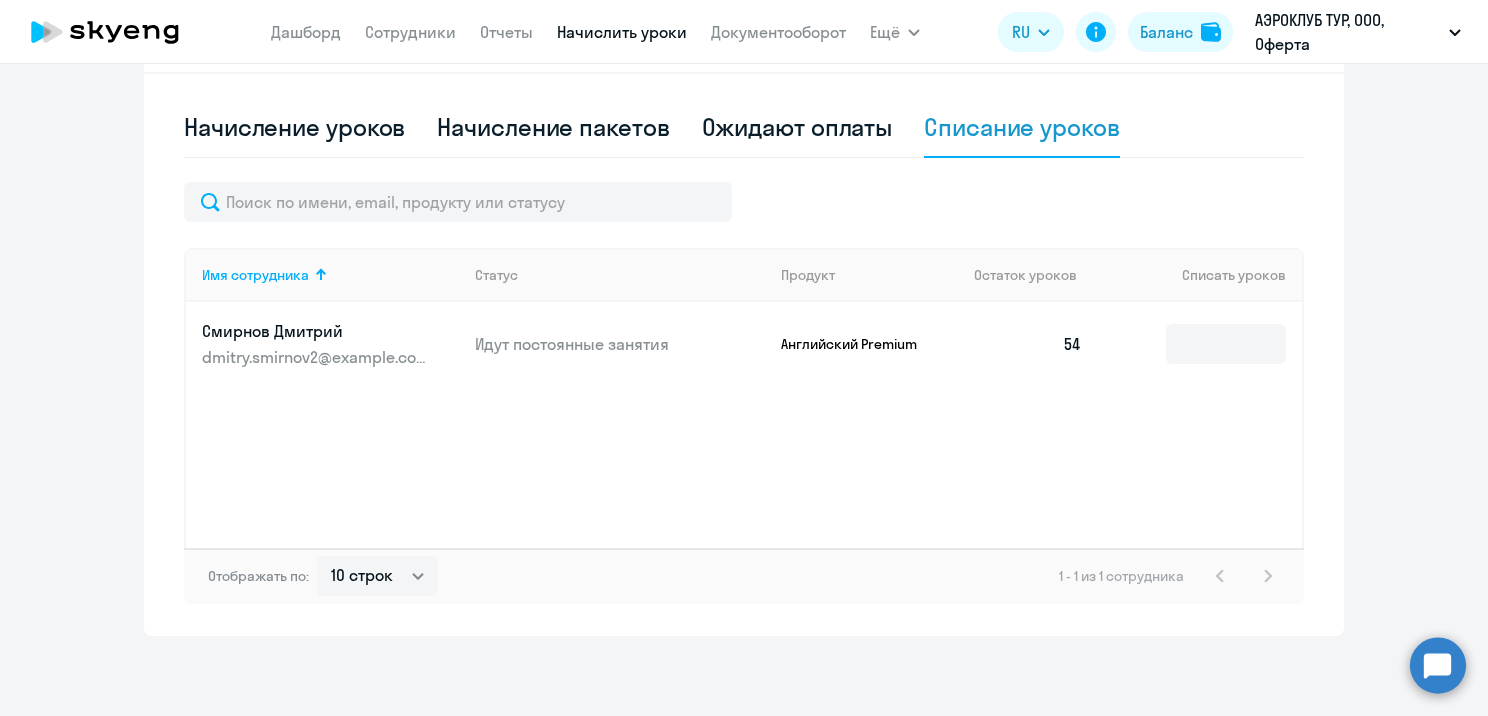click on "Имя сотрудника   Статус   Продукт   Остаток уроков   Списать уроков  Смирнов Дмитрий dmitry.smirnov2@takeda.com Идут постоянные занятия Английский Premium  54" 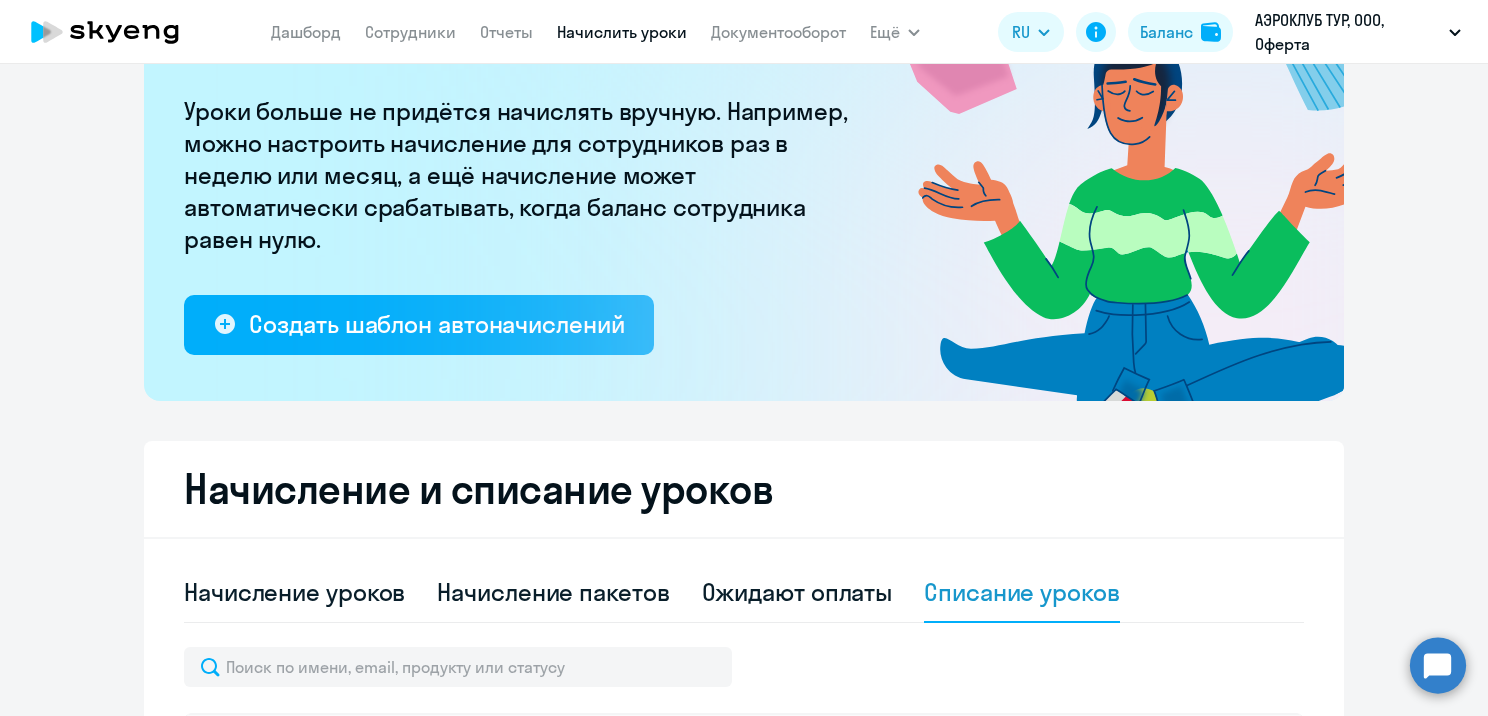 scroll, scrollTop: 0, scrollLeft: 0, axis: both 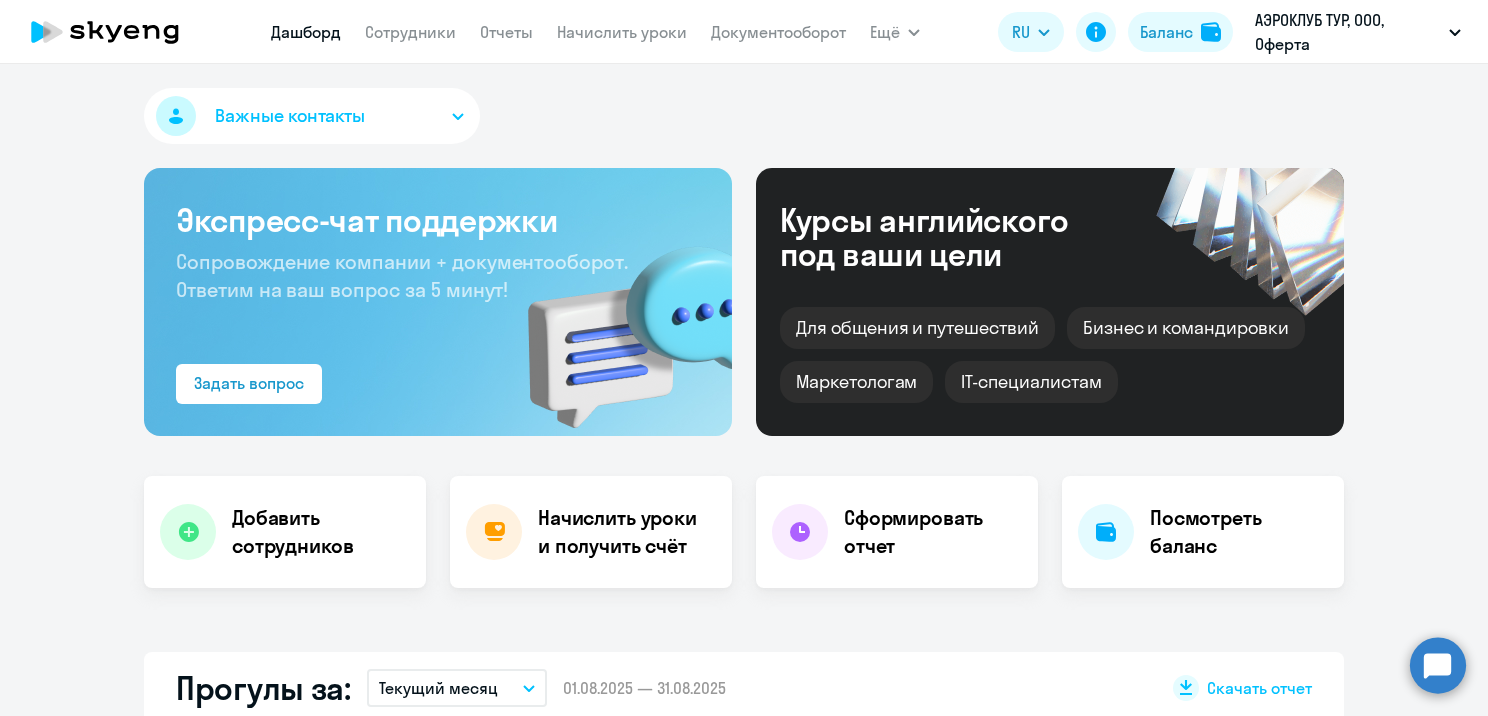 select on "30" 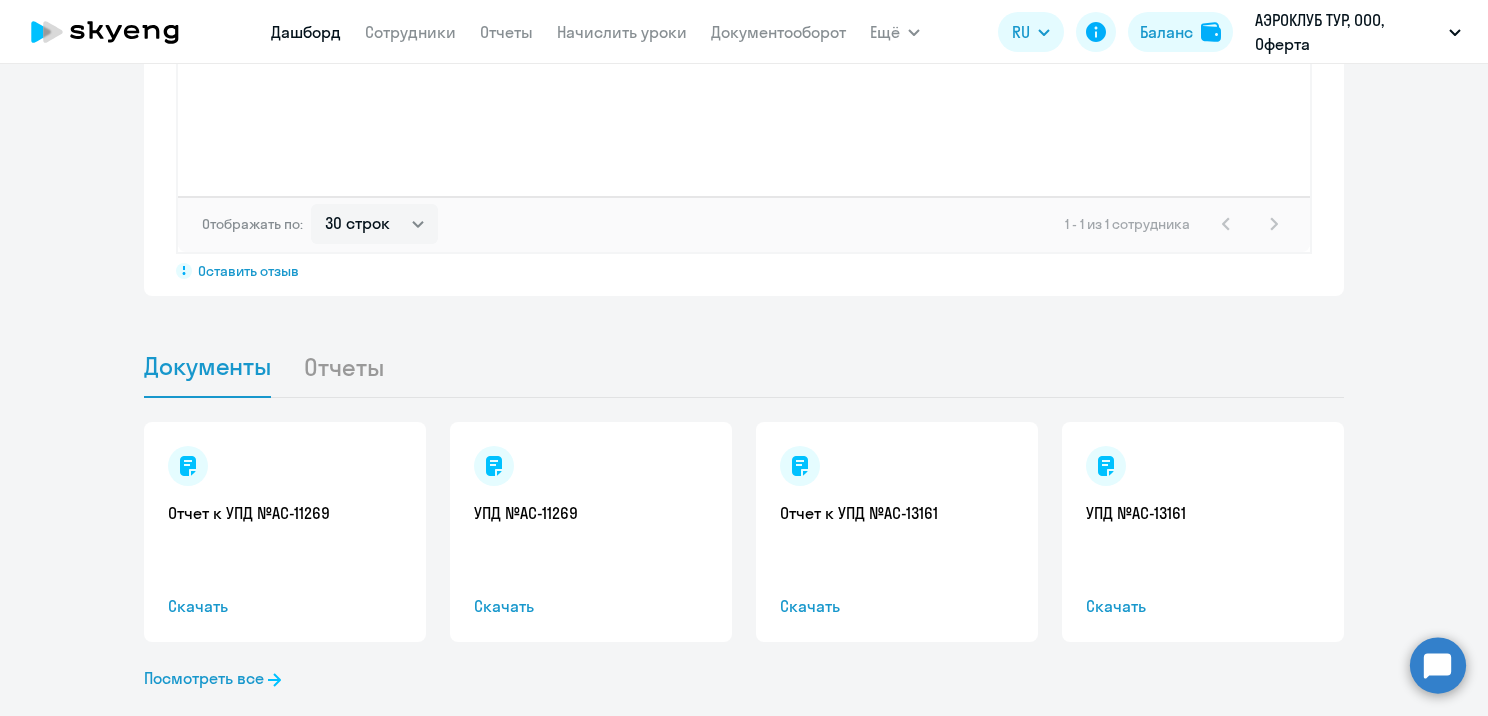 scroll, scrollTop: 1764, scrollLeft: 0, axis: vertical 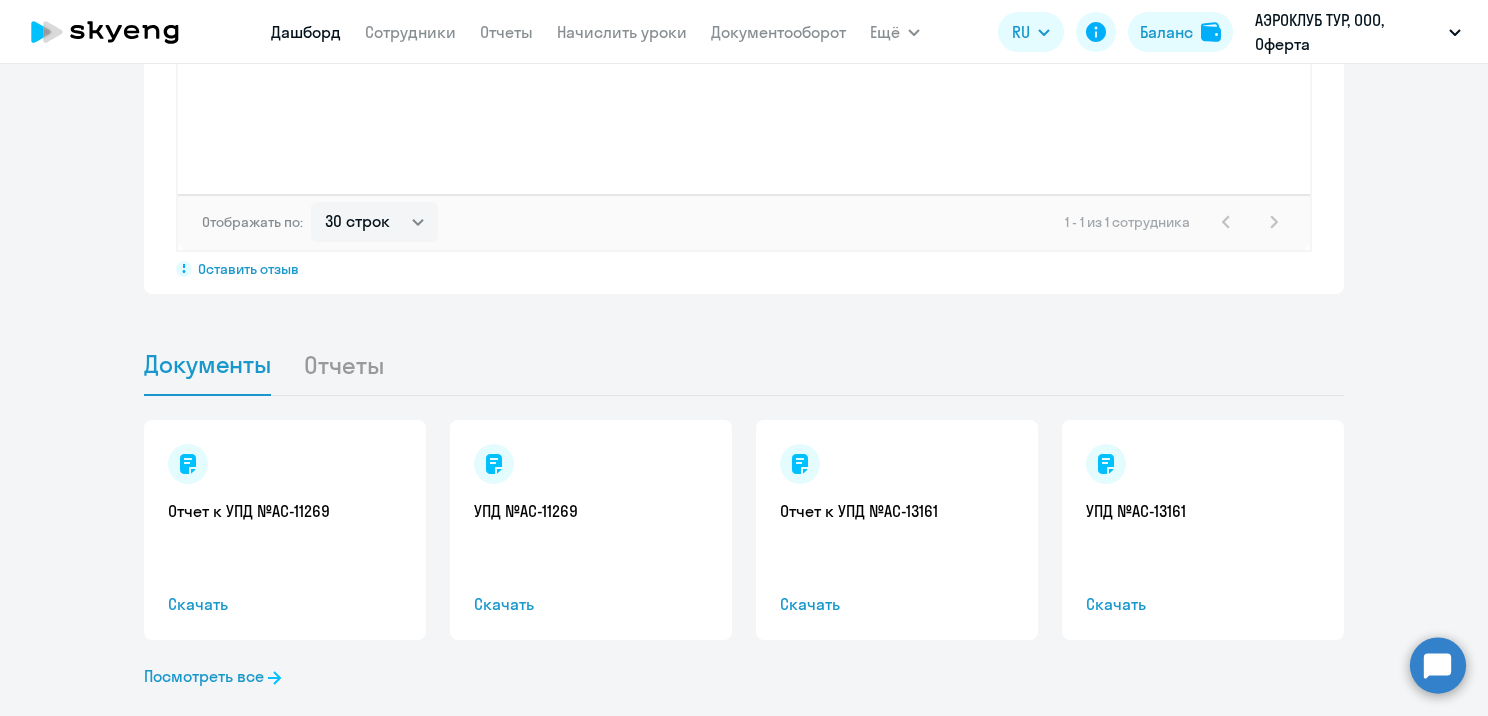 click on "Отчеты" 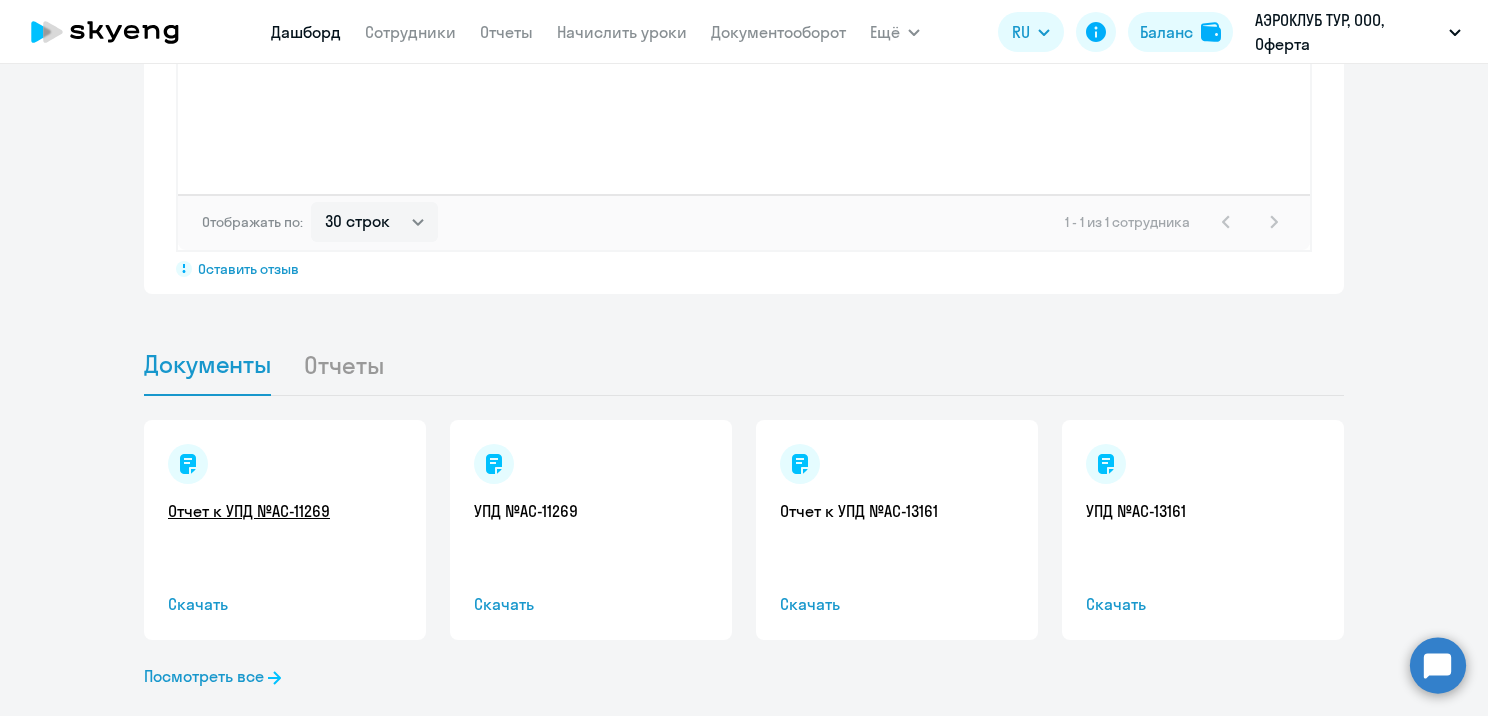 click on "Отчет к УПД №AC-11269" 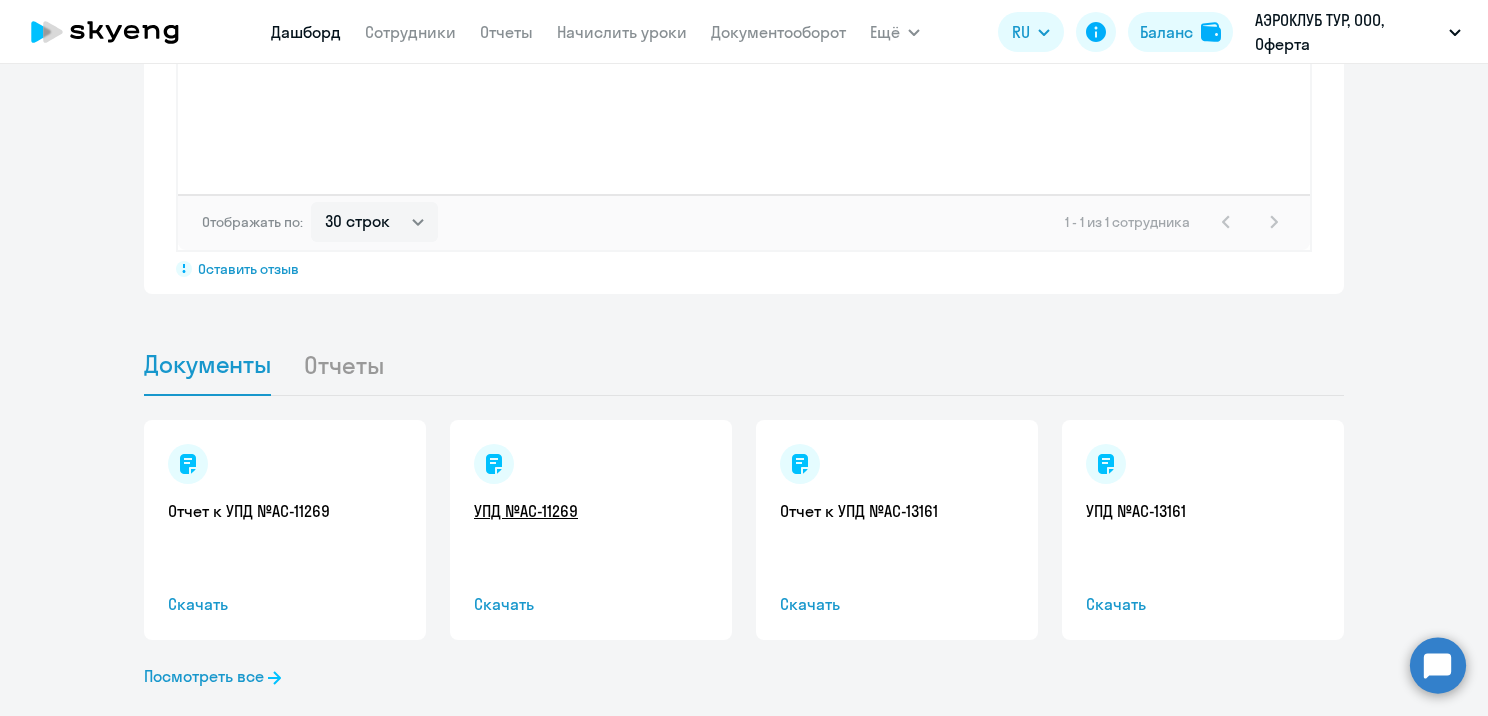 click on "УПД №AC-11269" 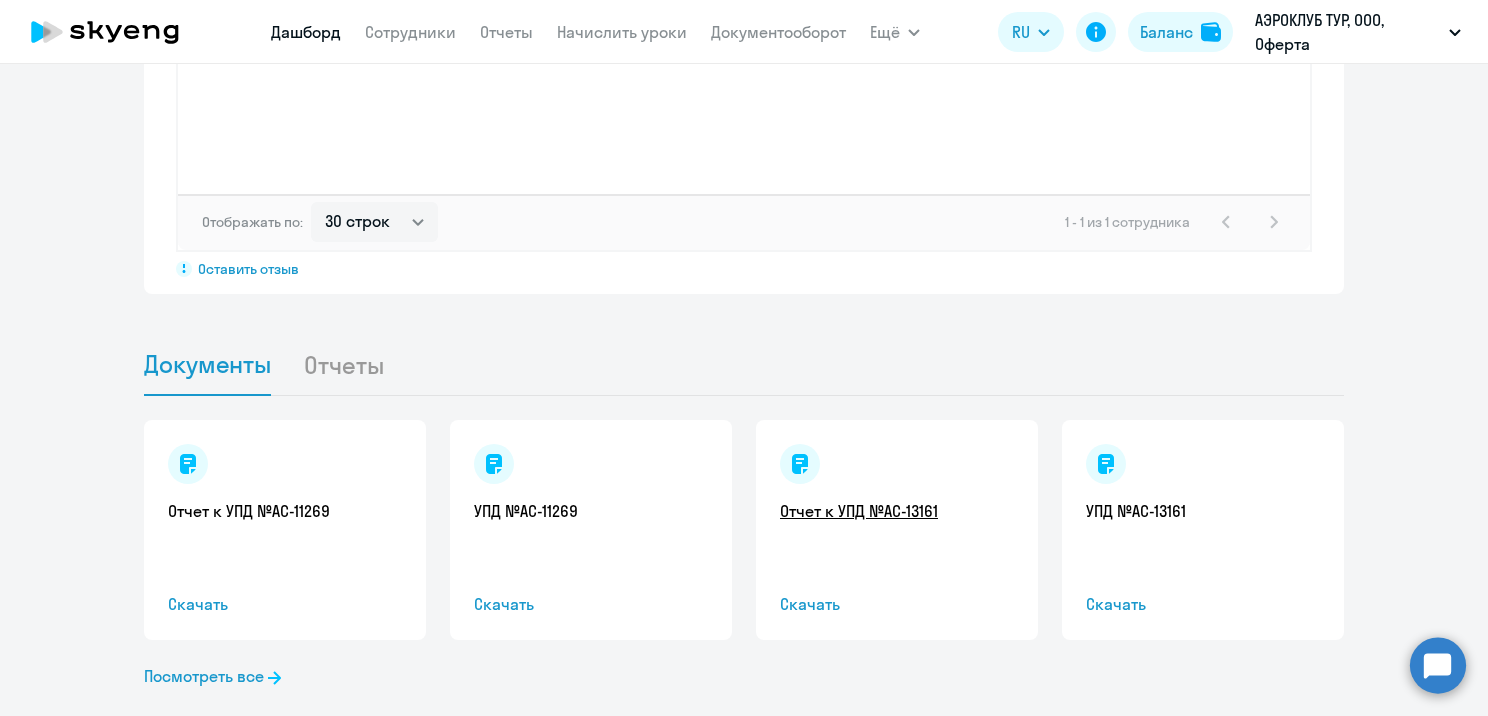 click on "Отчет к УПД №AC-13161" 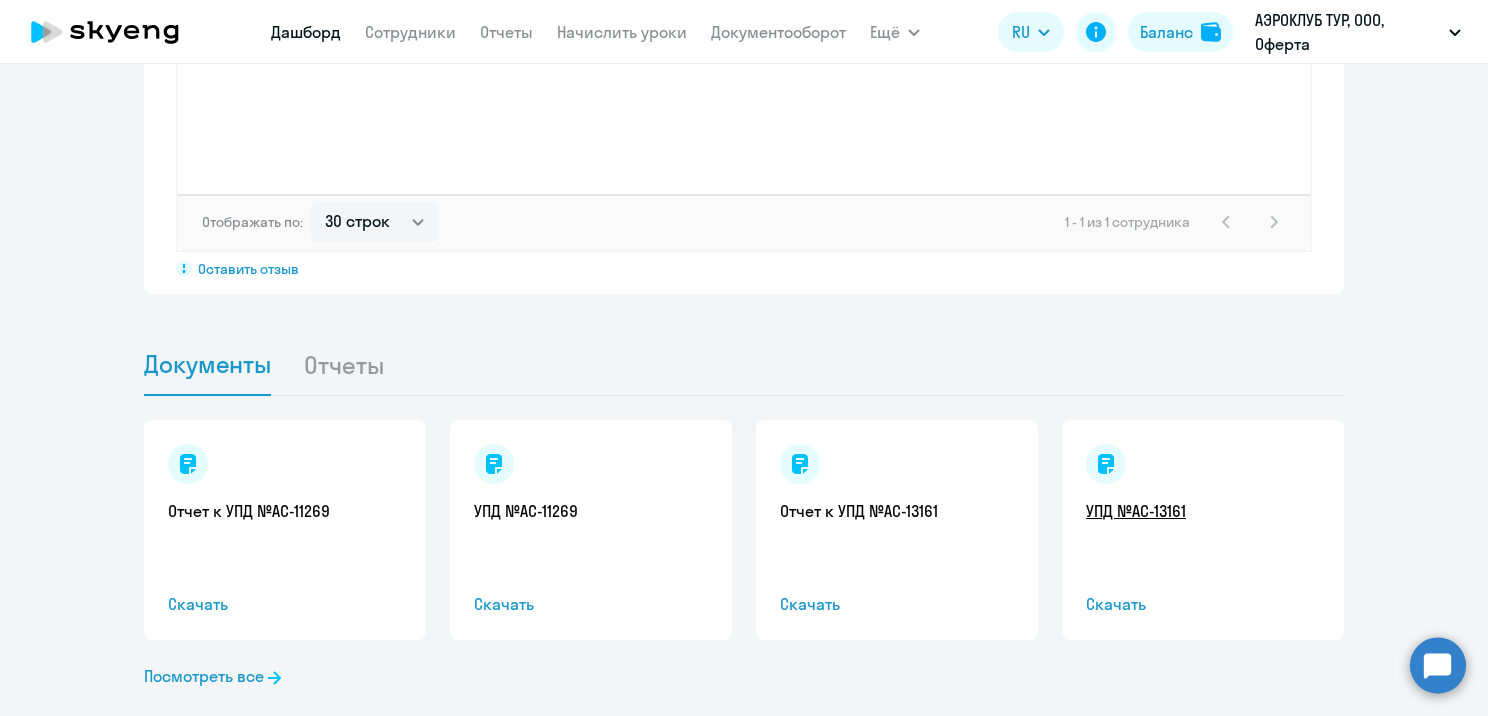 click on "УПД №AC-13161" 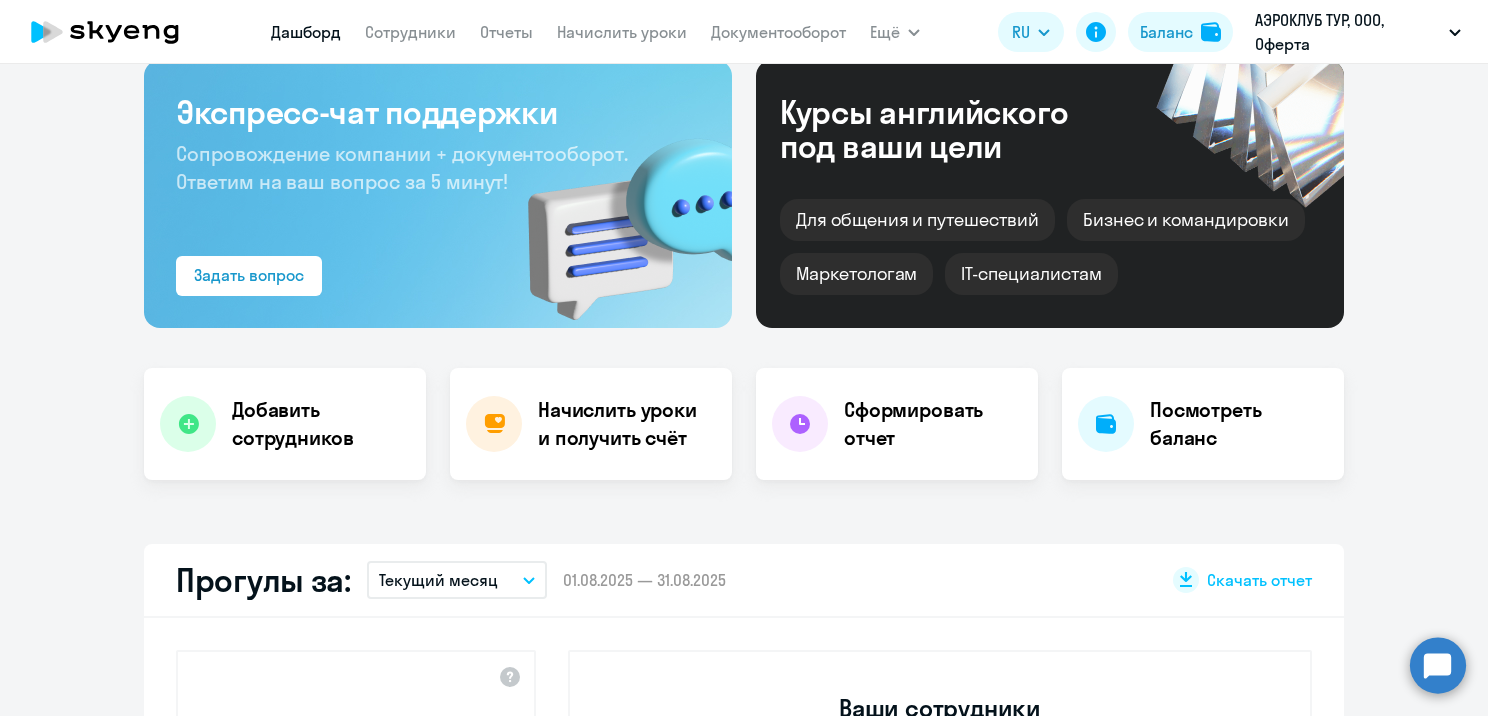 scroll, scrollTop: 0, scrollLeft: 0, axis: both 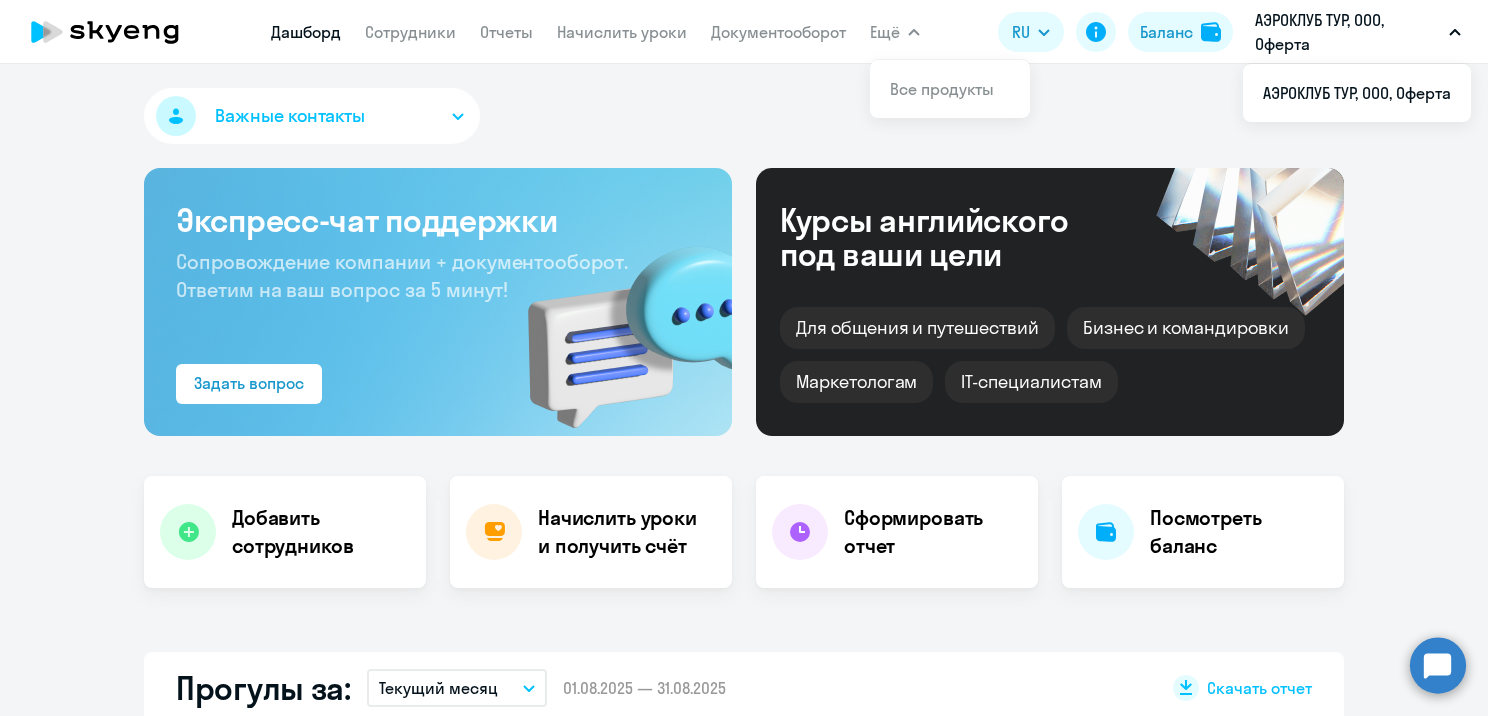 click on "Ещё" at bounding box center [895, 32] 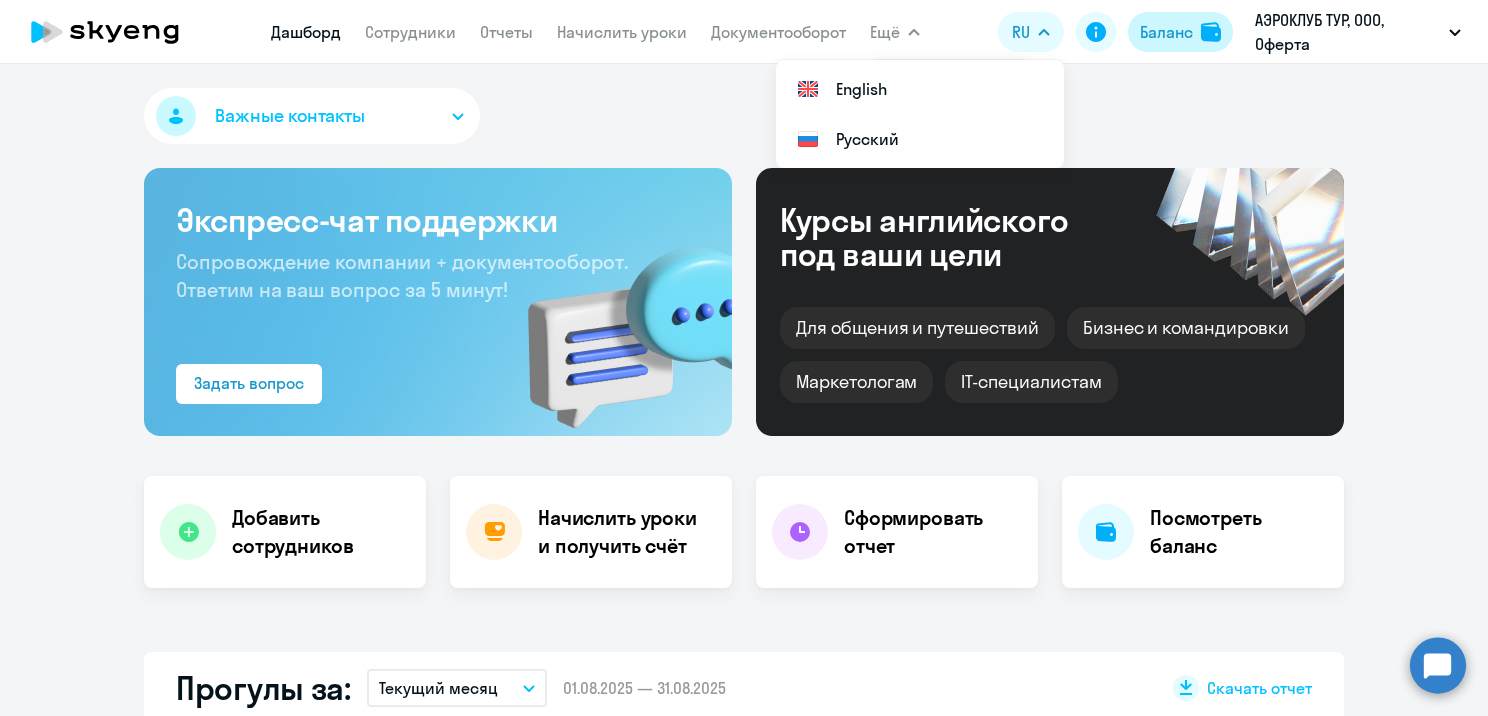 click on "Баланс" 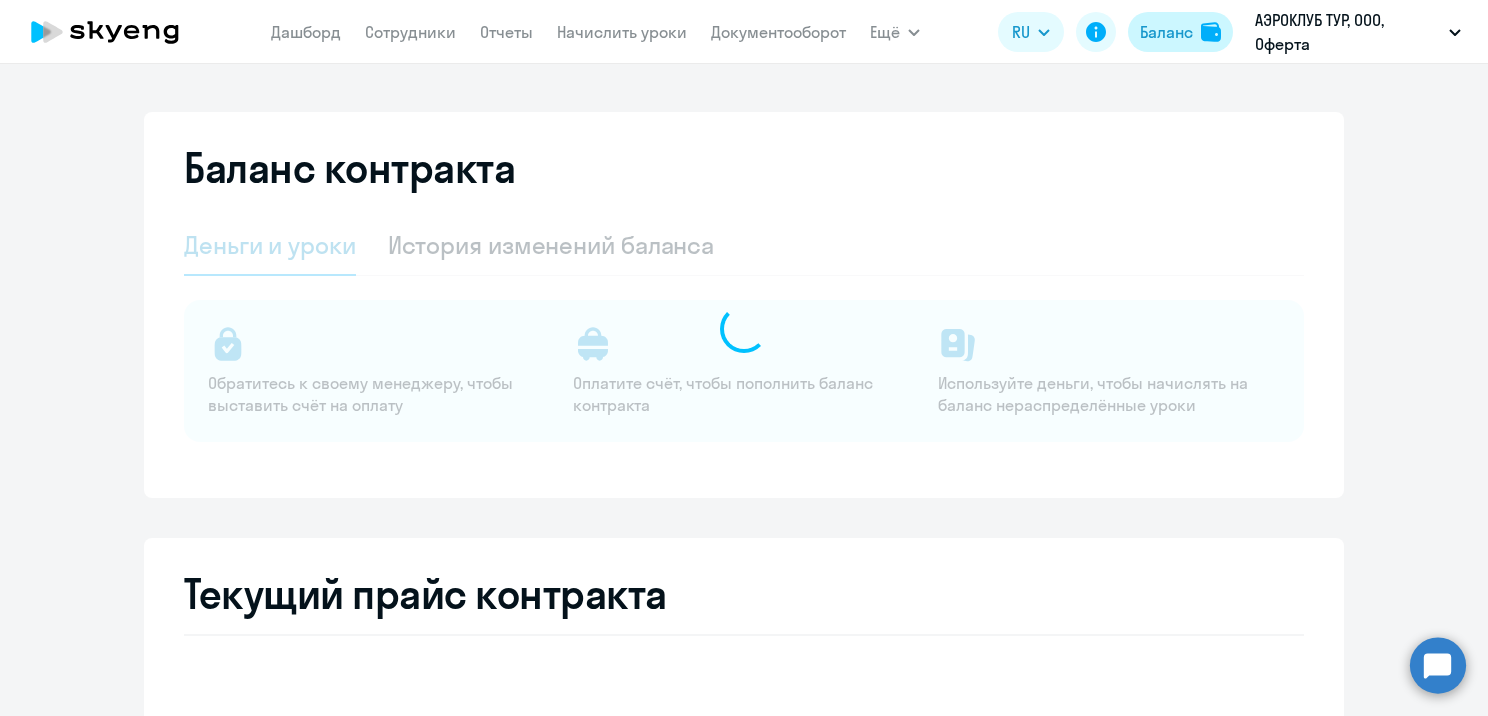 select on "english_adult_not_native_speaker" 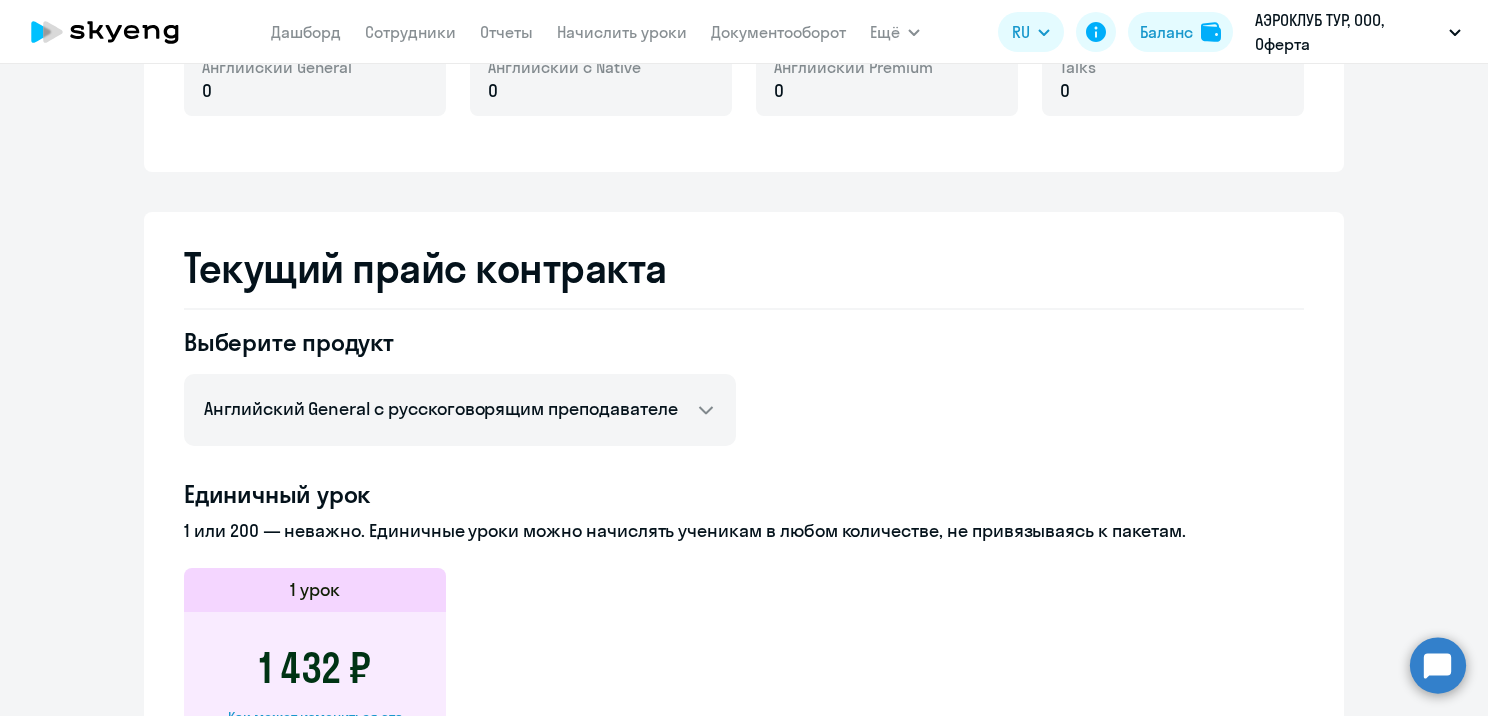 scroll, scrollTop: 437, scrollLeft: 0, axis: vertical 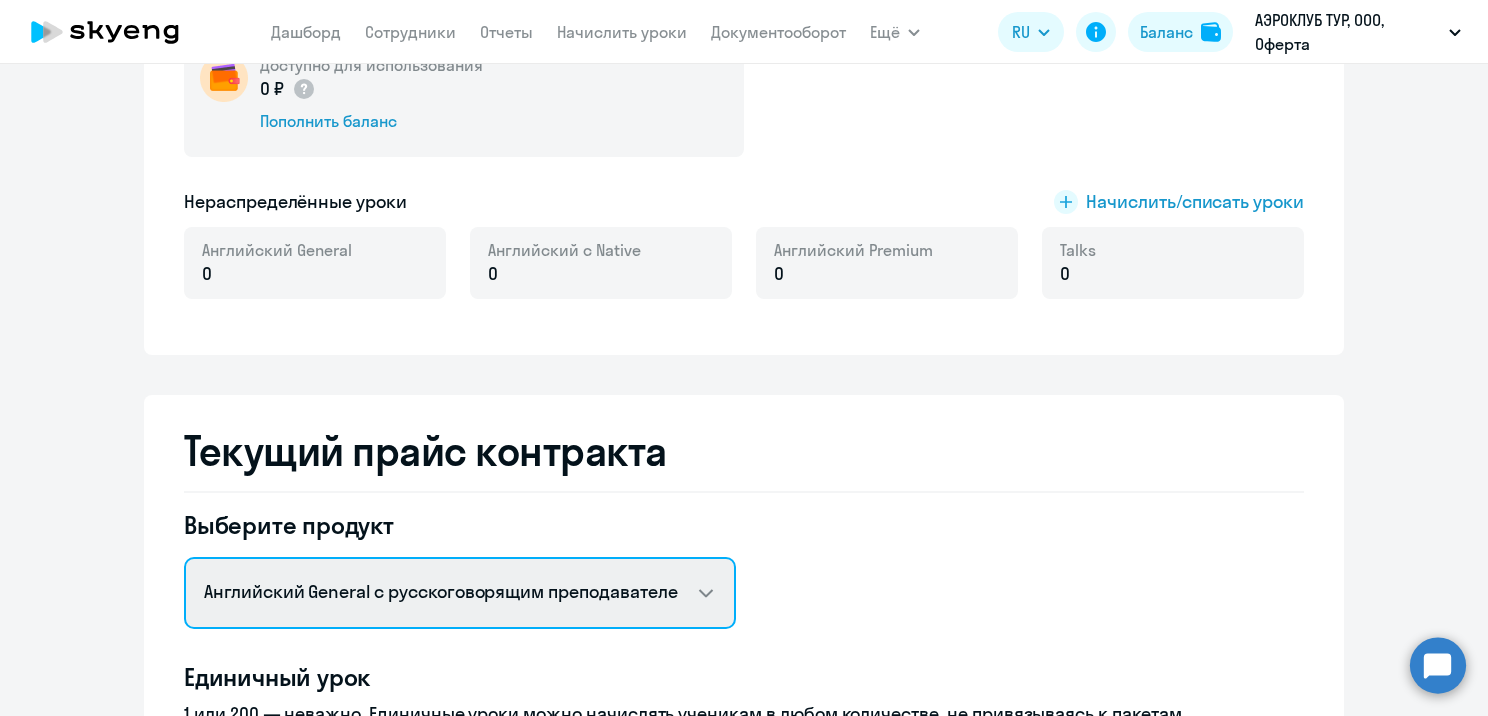 click on "Английский General с русскоговорящим преподавателем   Английский General с англоговорящим преподавателем   Премиум английский с русскоговорящим преподавателем   Групповые уроки по английскому языку для взрослых   Talks 15 минутные разговоры на английском" 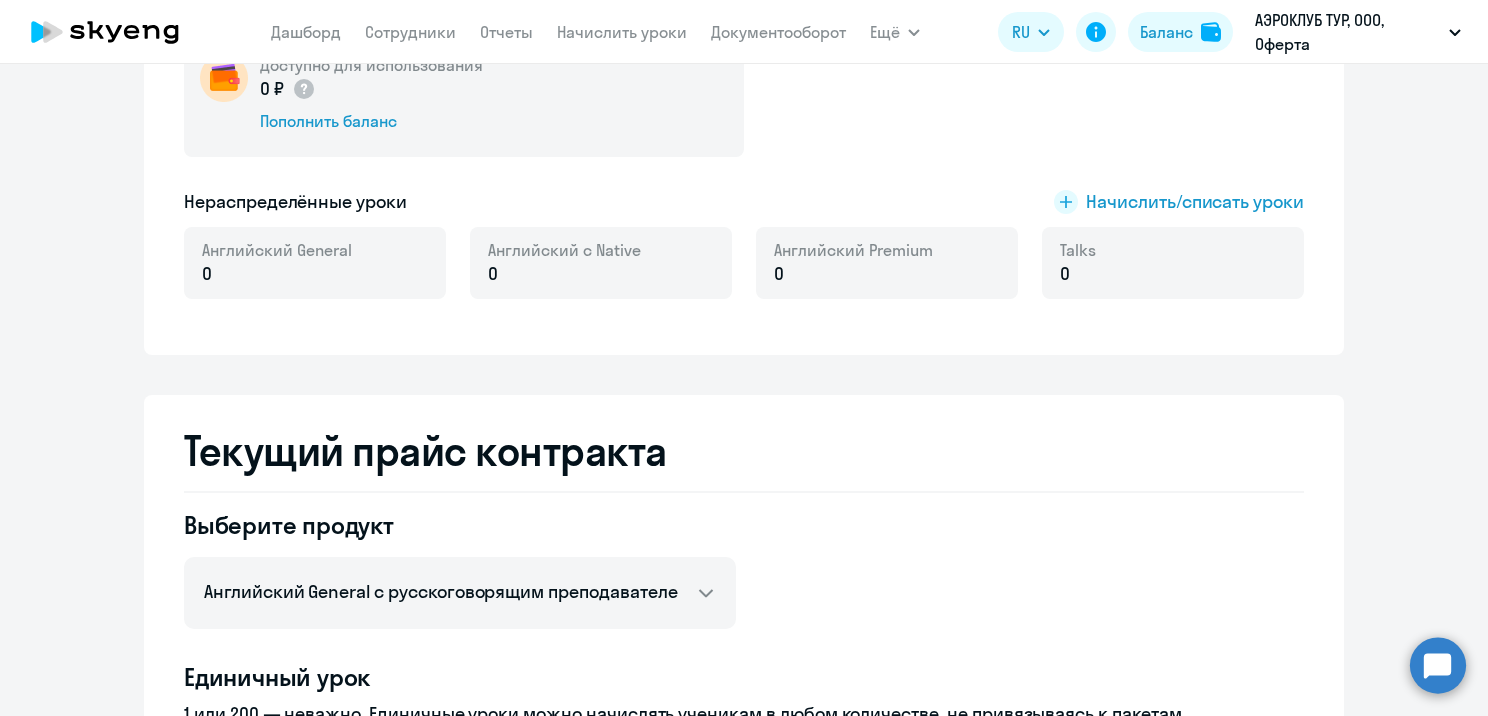 click on "Выберите продукт  Английский General с русскоговорящим преподавателем   Английский General с англоговорящим преподавателем   Премиум английский с русскоговорящим преподавателем   Групповые уроки по английскому языку для взрослых   Talks 15 минутные разговоры на английском  Единичный урок  1 или 200 — неважно. Единичные уроки можно начислять ученикам в любом количестве, не привязываясь к пакетам.  1 урок  1 432 ₽   Как может измениться эта цена?  Пакетное предложение  Специальное предложение для начисления ученикам. Чем больше уроков в пакете, тем выгоднее цена.  4 урока" 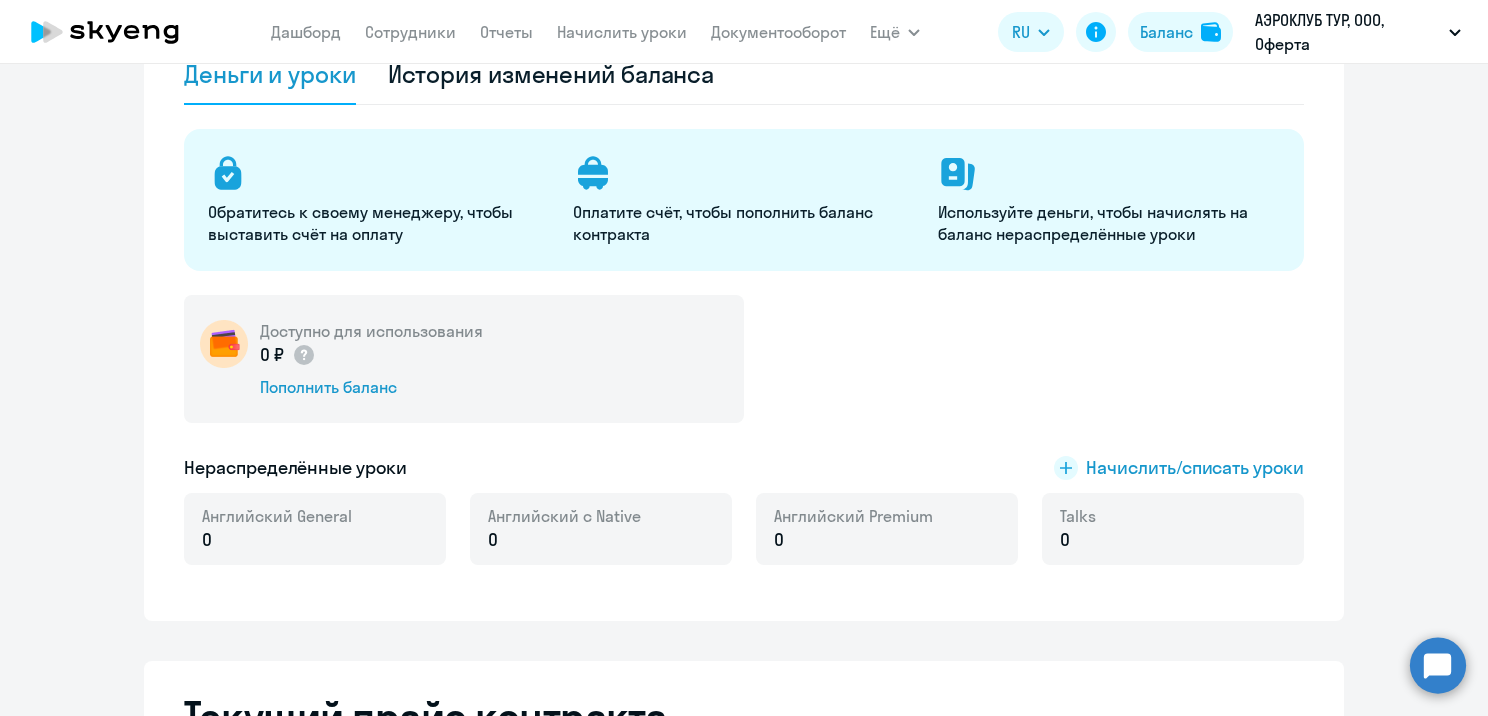 scroll, scrollTop: 137, scrollLeft: 0, axis: vertical 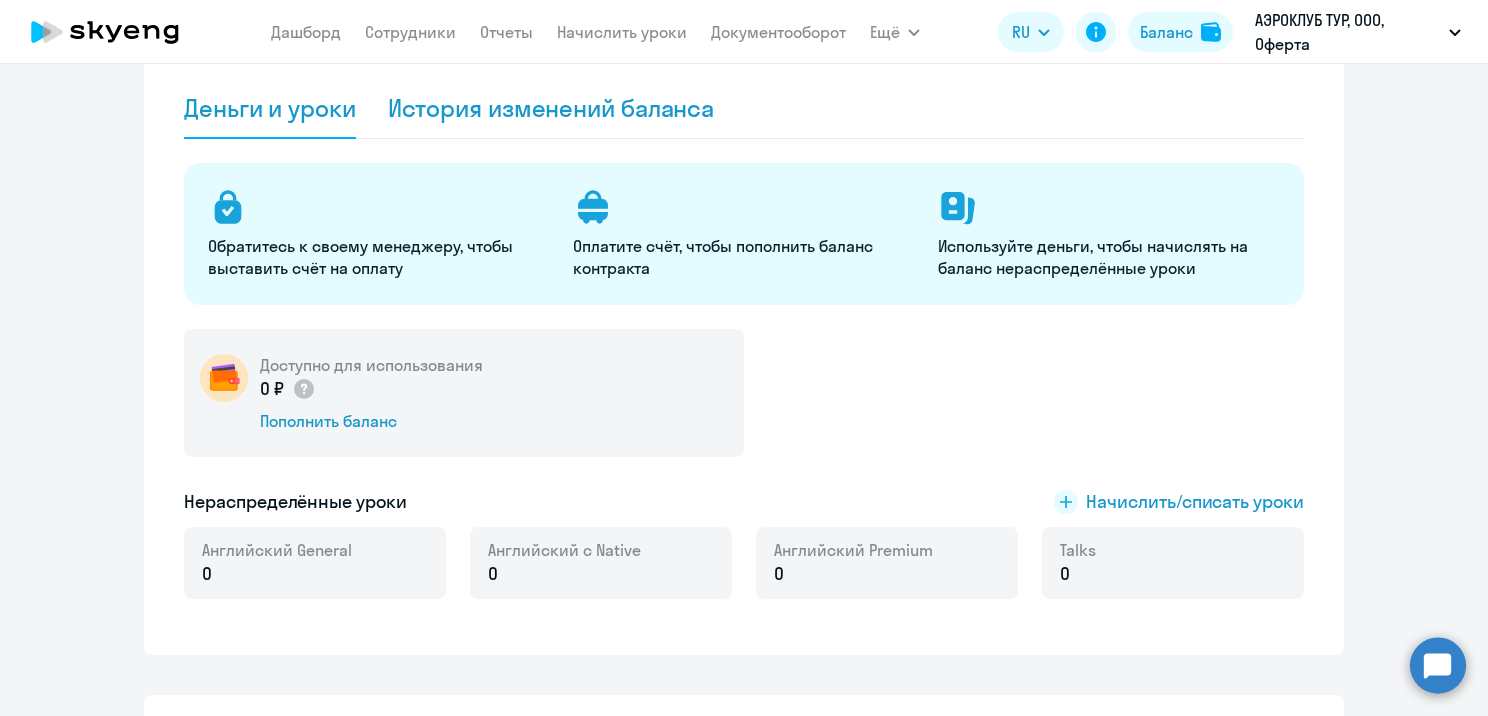 click on "История изменений баланса" 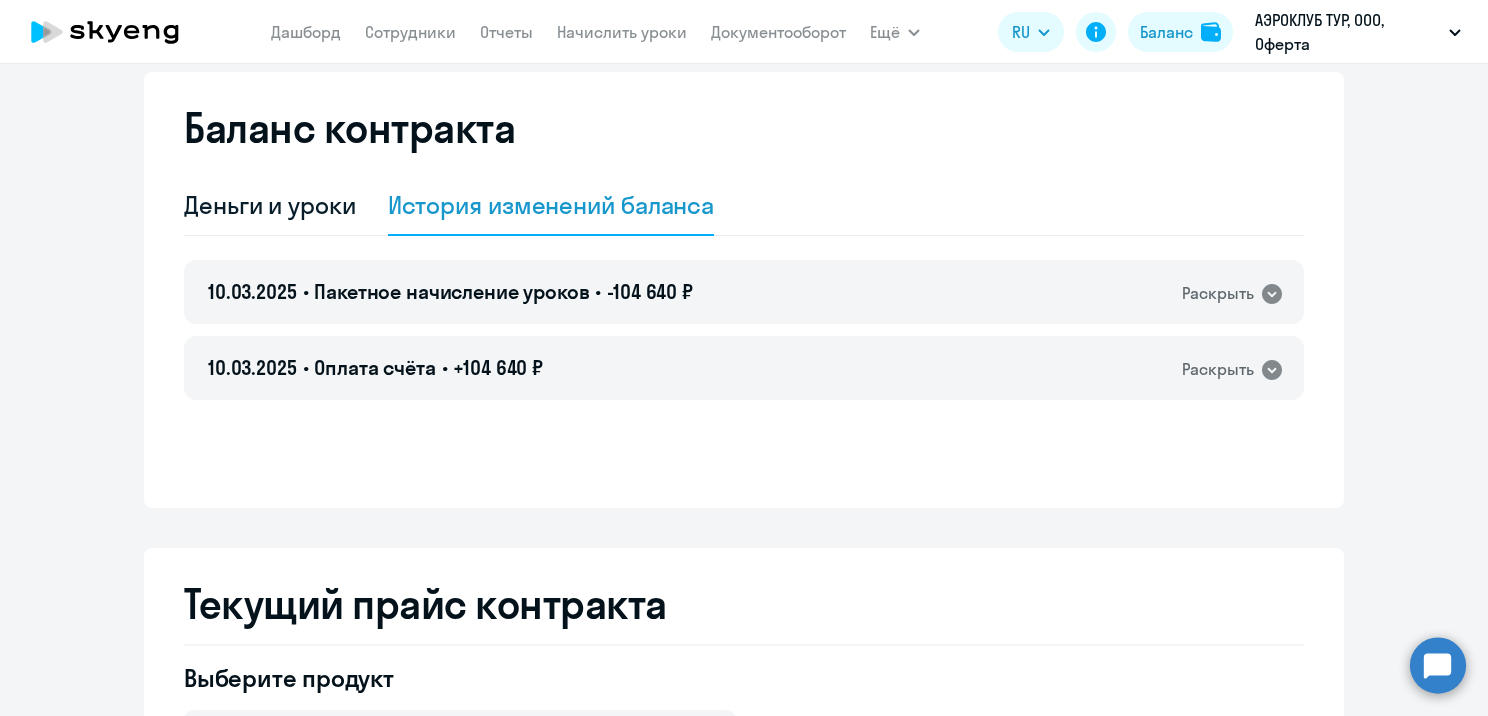 scroll, scrollTop: 0, scrollLeft: 0, axis: both 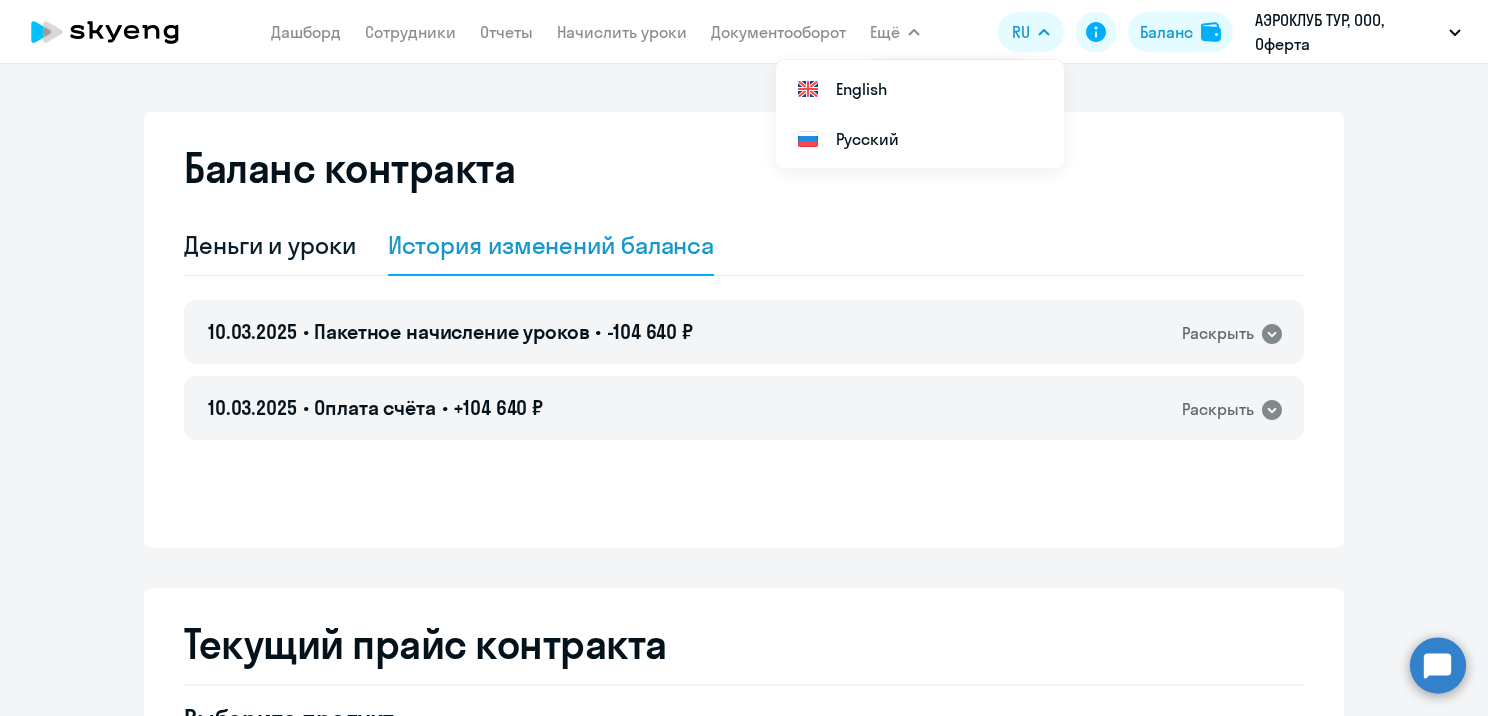 click on "Баланс контракта Деньги и уроки История изменений баланса [DATE].[DATE].[DATE] • Пакетное начисление уроков • -104 640 ₽  Раскрыть
[DATE].[DATE].[DATE] • Оплата счёта • +104 640 ₽  Раскрыть" 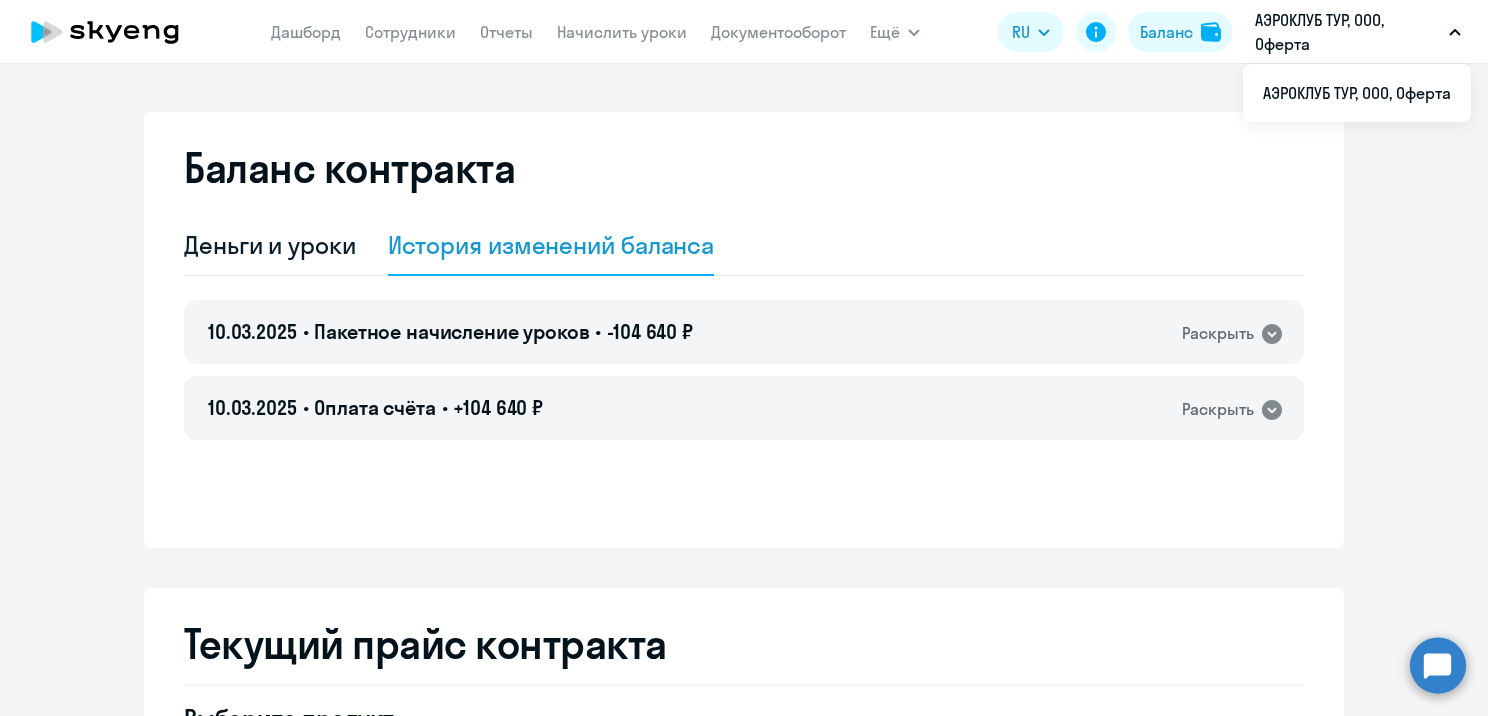 click on "АЭРОКЛУБ ТУР, ООО, Оферта" at bounding box center (1348, 32) 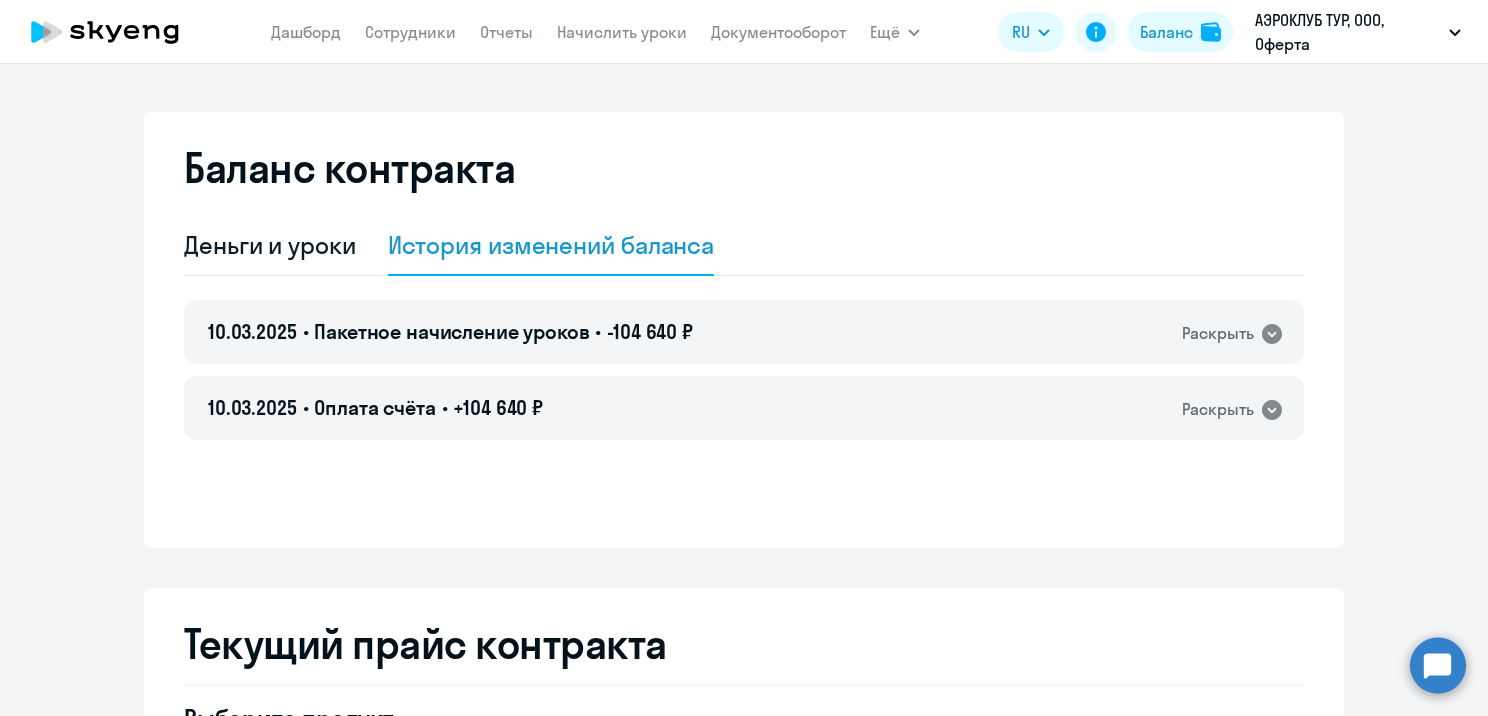 click on "Баланс контракта Деньги и уроки История изменений баланса [DATE].[DATE].[DATE] • Пакетное начисление уроков • -104 640 ₽  Раскрыть
[DATE].[DATE].[DATE] • Оплата счёта • +104 640 ₽  Раскрыть" 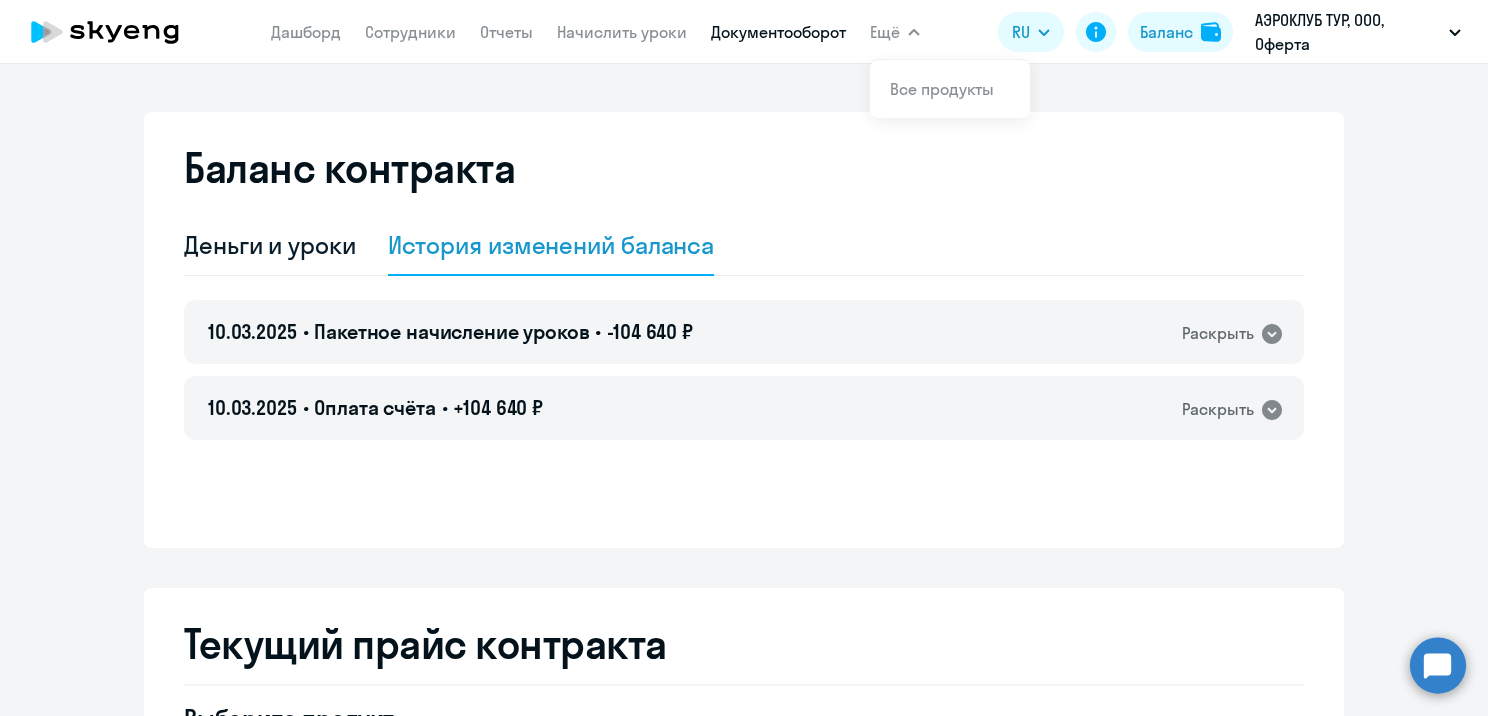 click on "Документооборот" at bounding box center [778, 32] 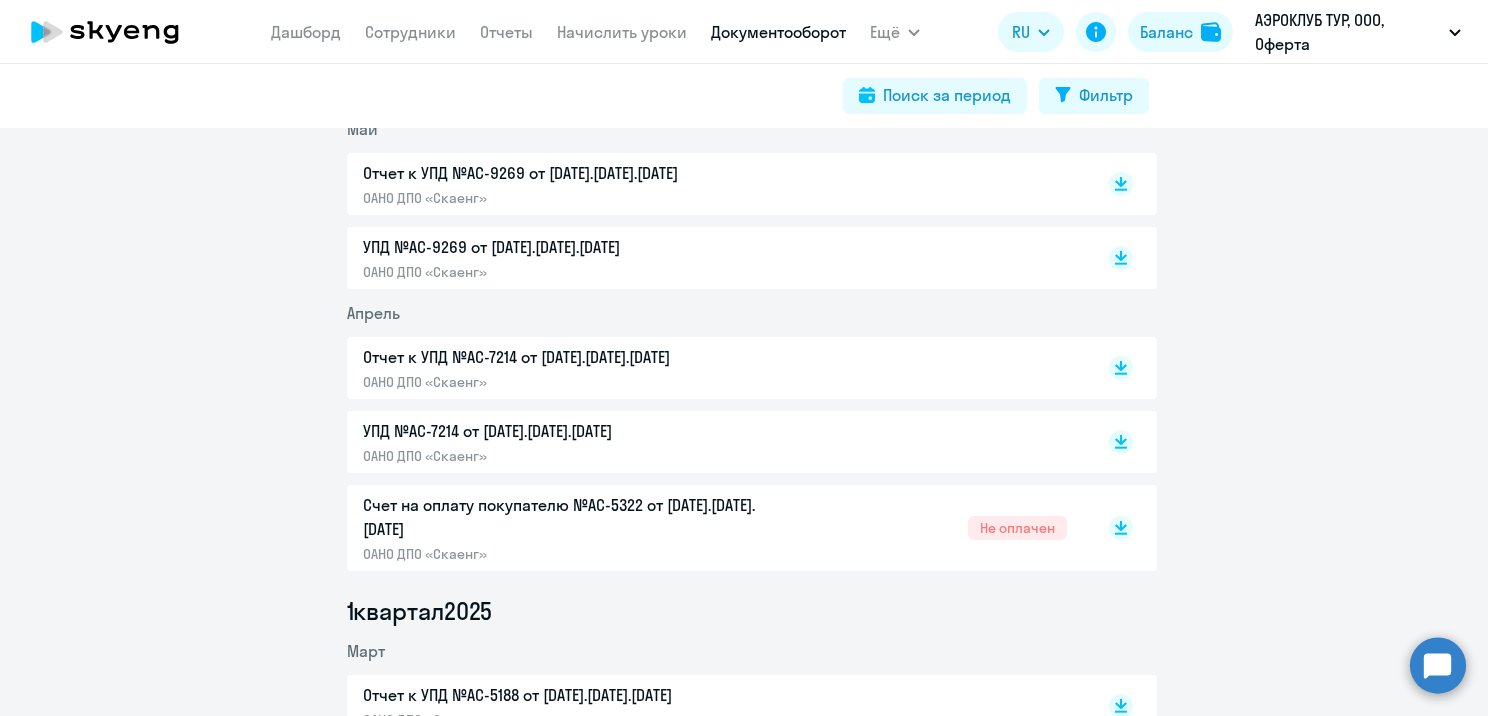 scroll, scrollTop: 900, scrollLeft: 0, axis: vertical 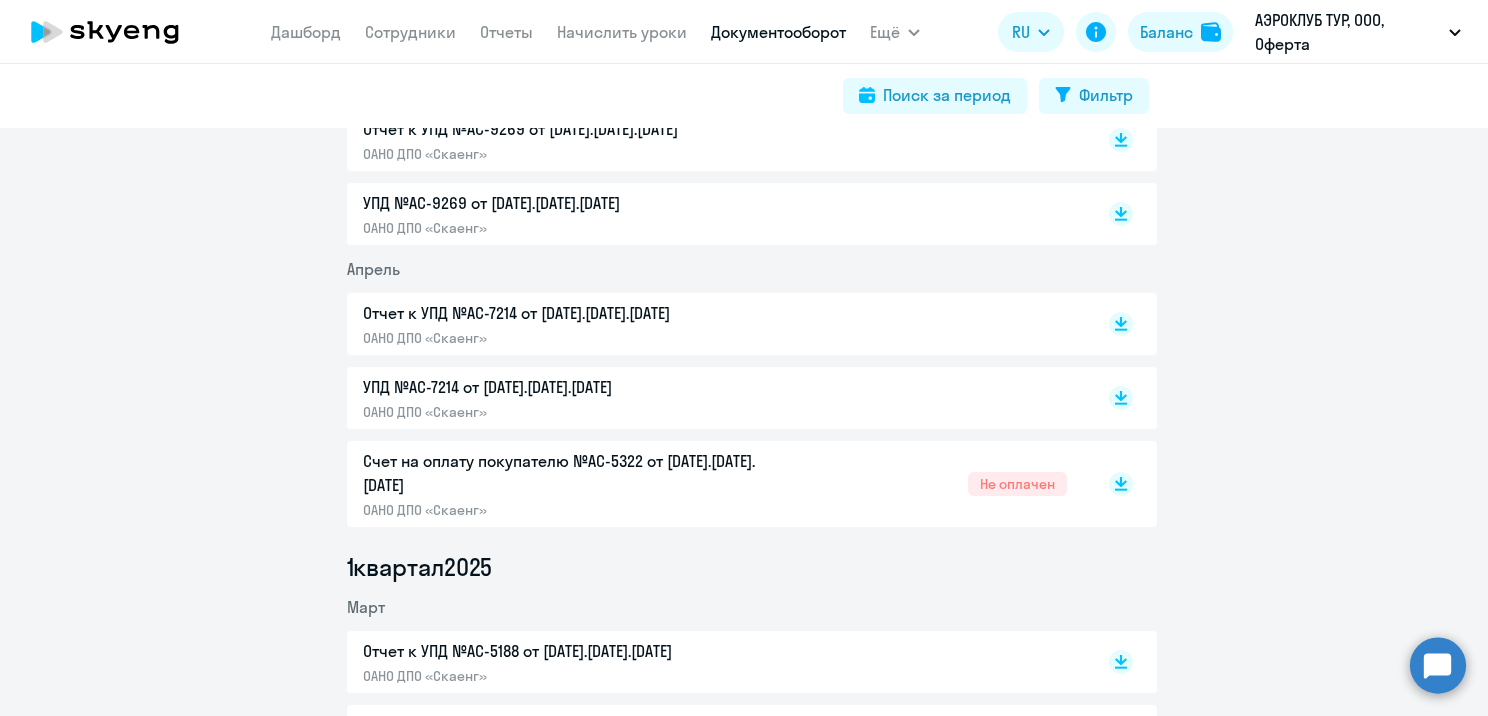 click on "ОАНО ДПО «Скаенг»" 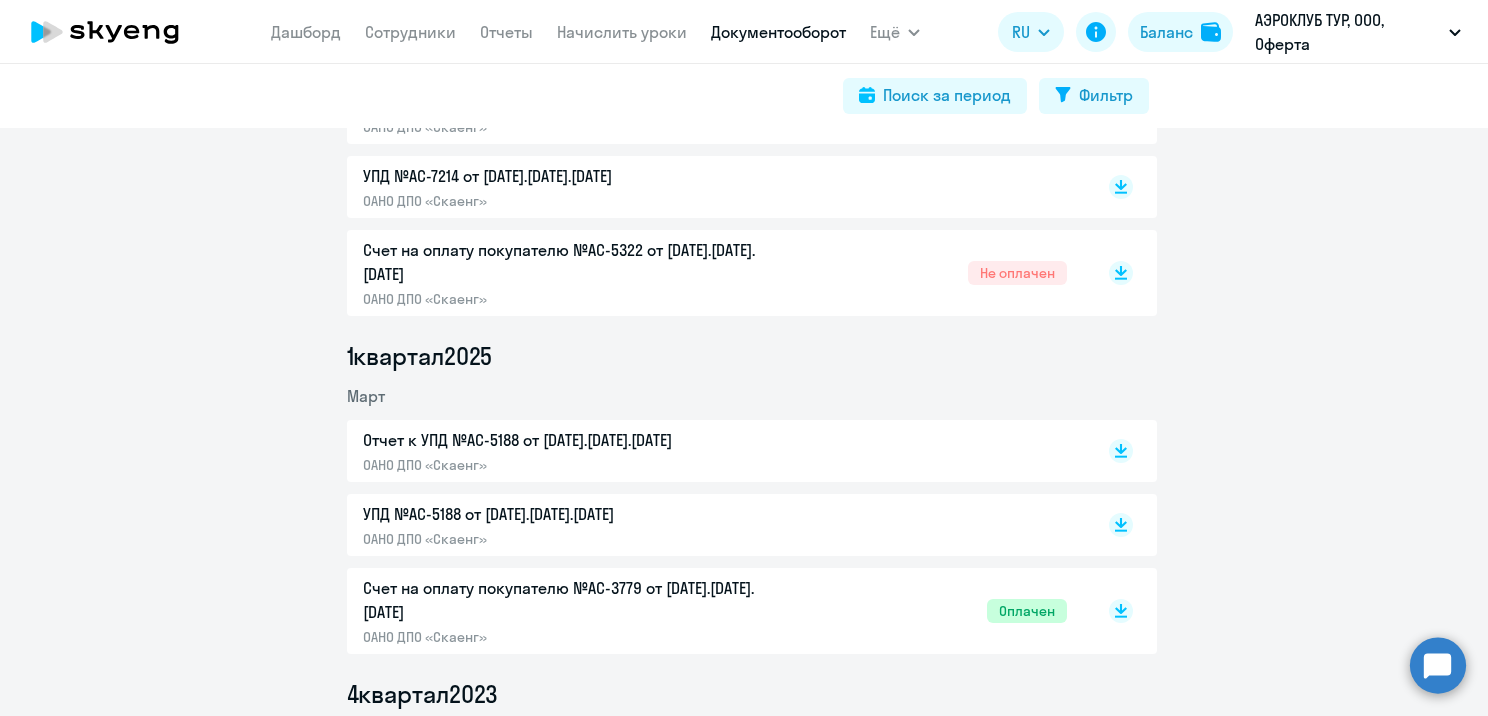 scroll, scrollTop: 1072, scrollLeft: 0, axis: vertical 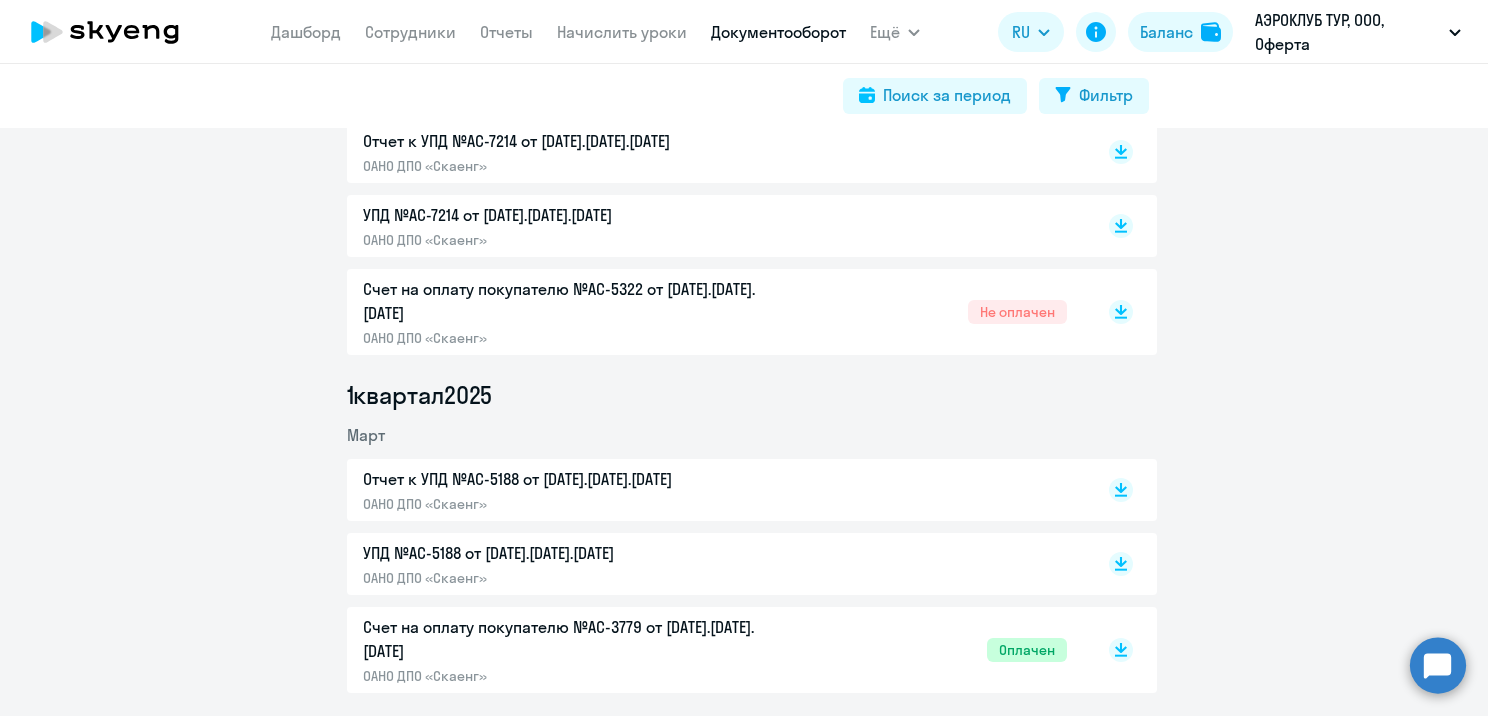 click on "[DATE] квартал  [DATE]" 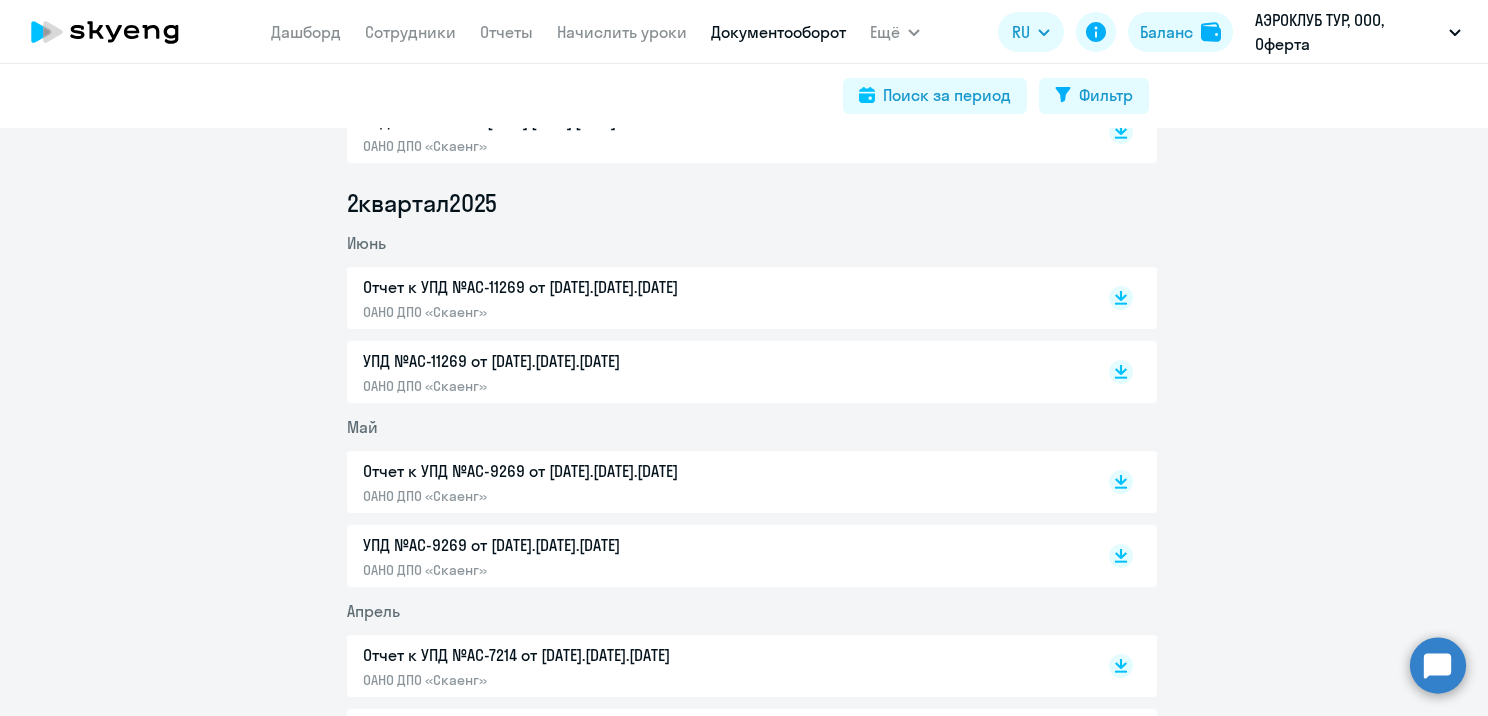 scroll, scrollTop: 0, scrollLeft: 0, axis: both 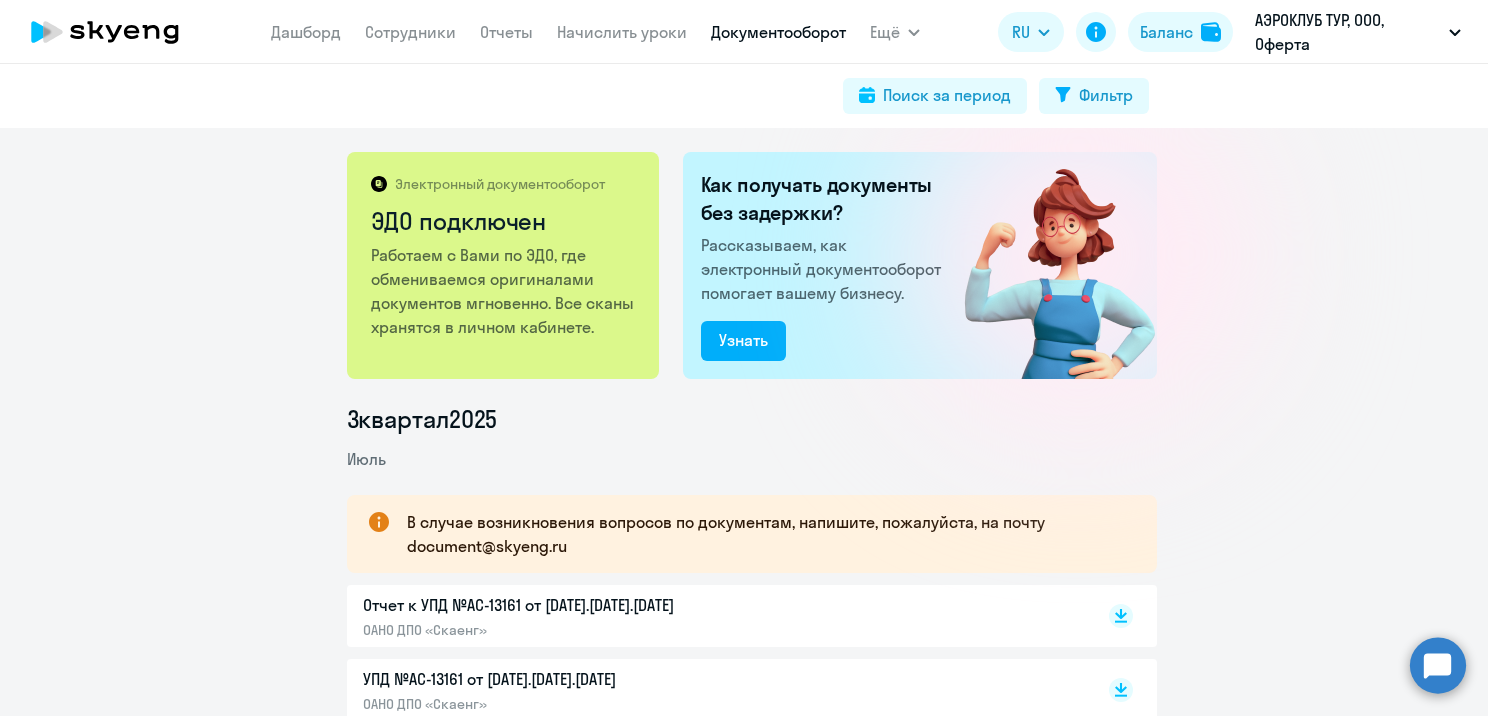 click on "В случае возникновения вопросов по документам, напишите, пожалуйста, на почту [EMAIL]" 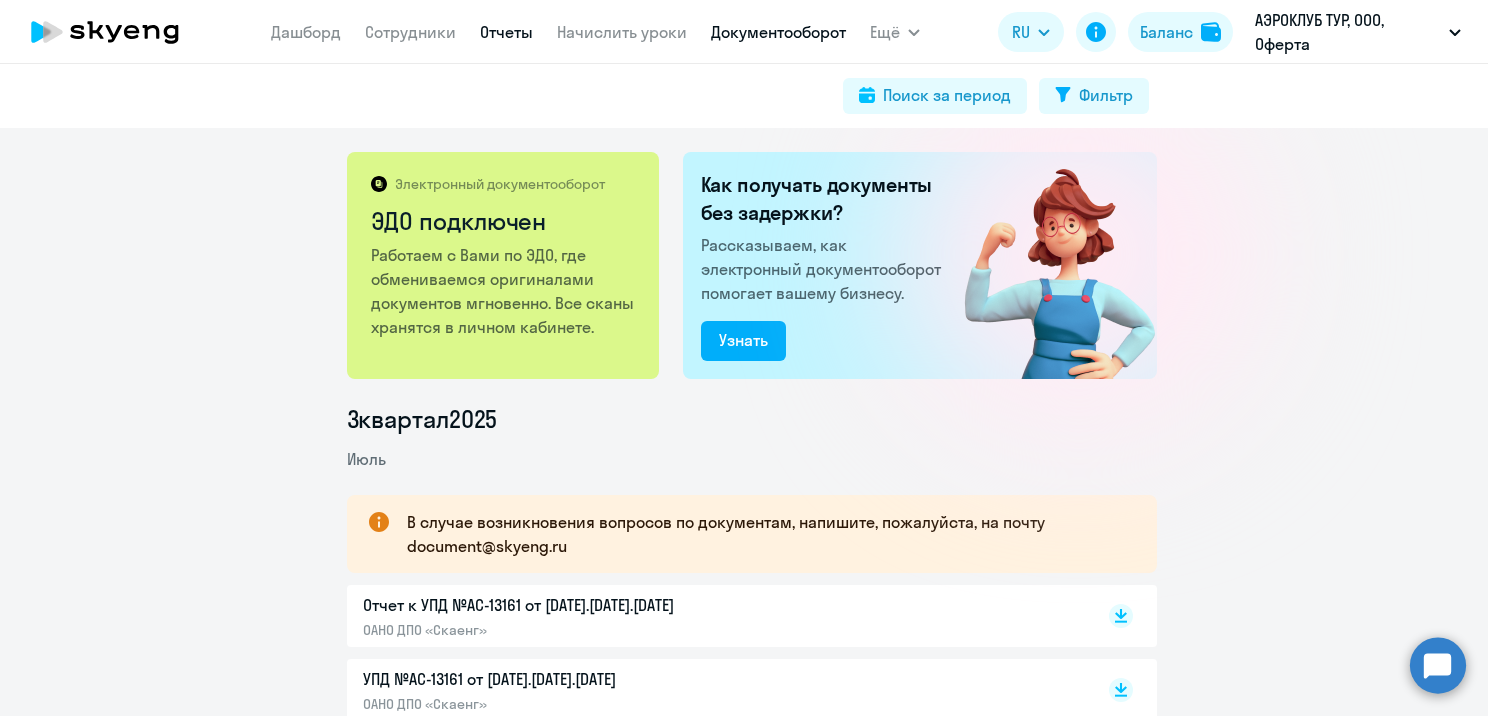 click on "Отчеты" at bounding box center (506, 32) 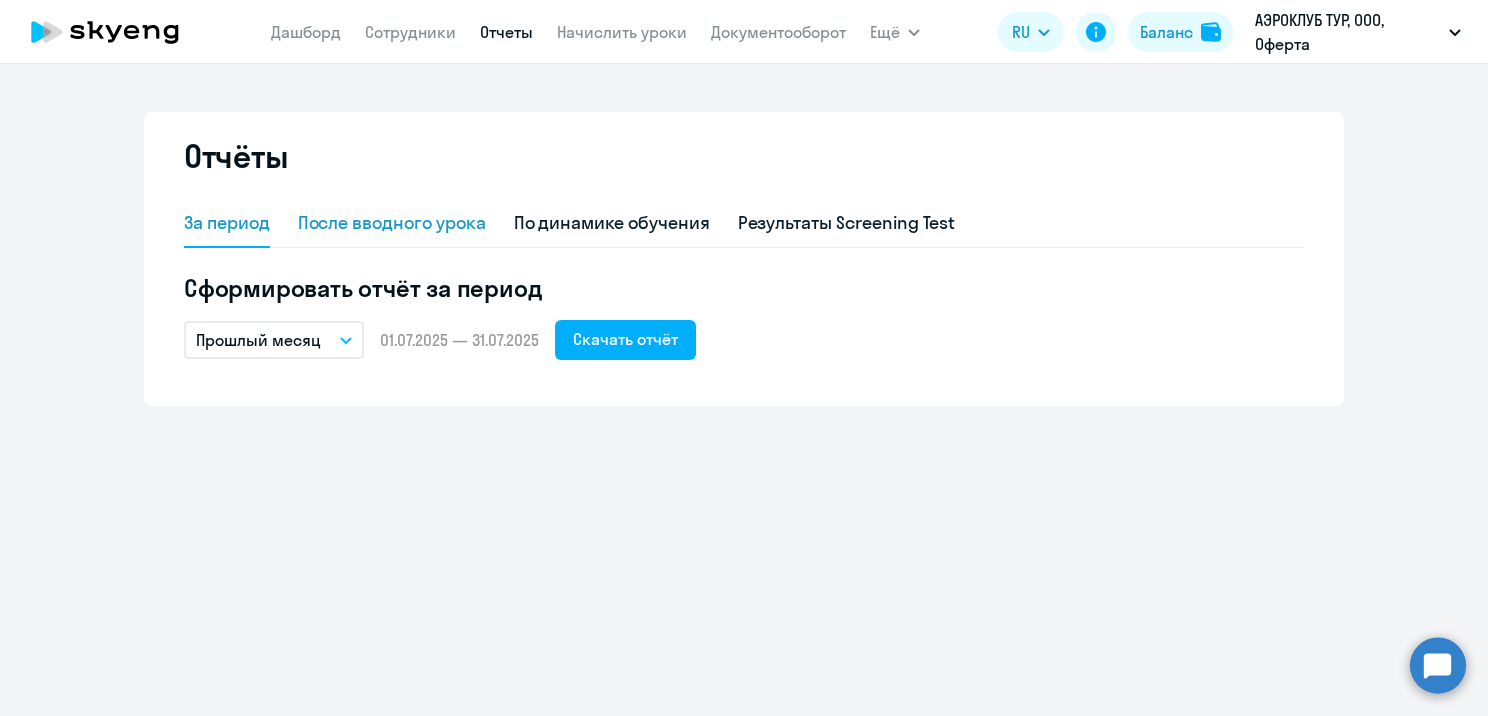 click on "После вводного урока" 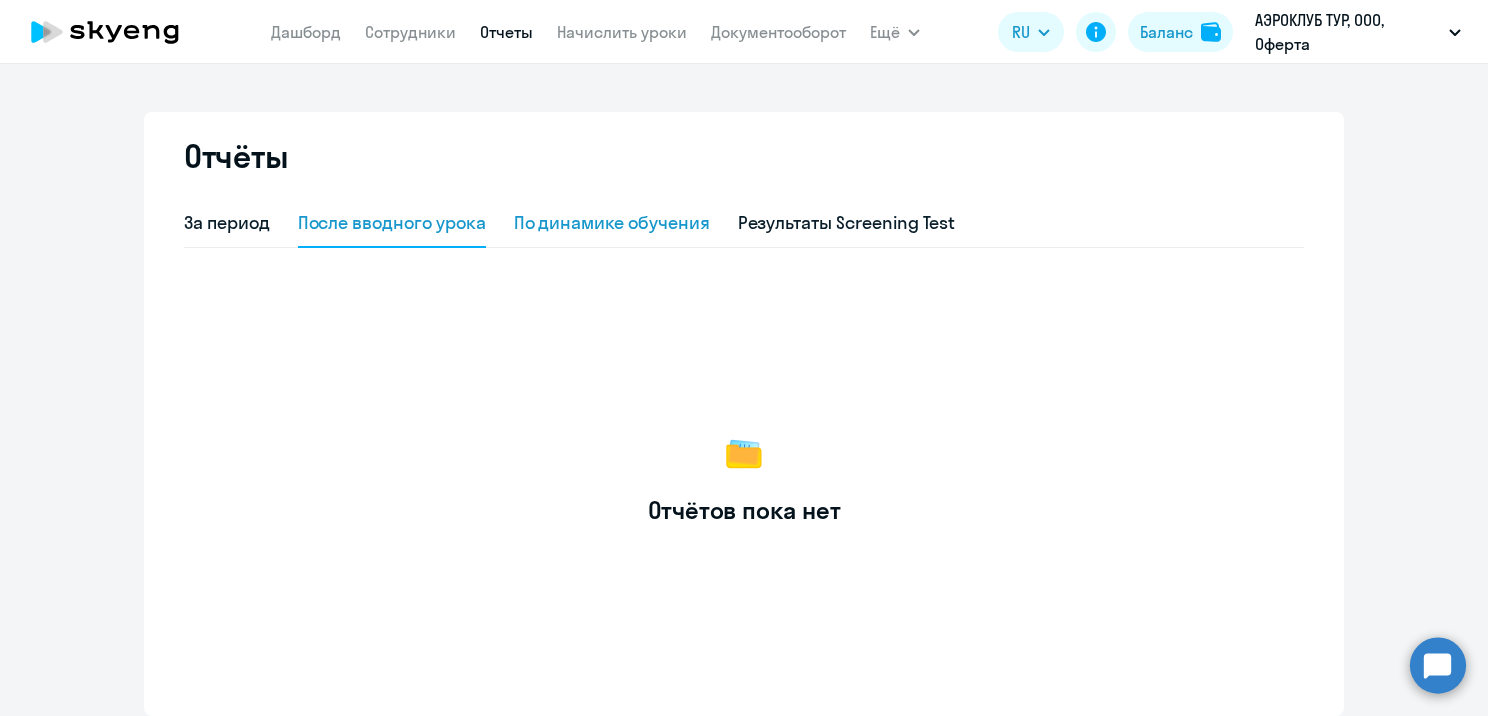click on "По динамике обучения" 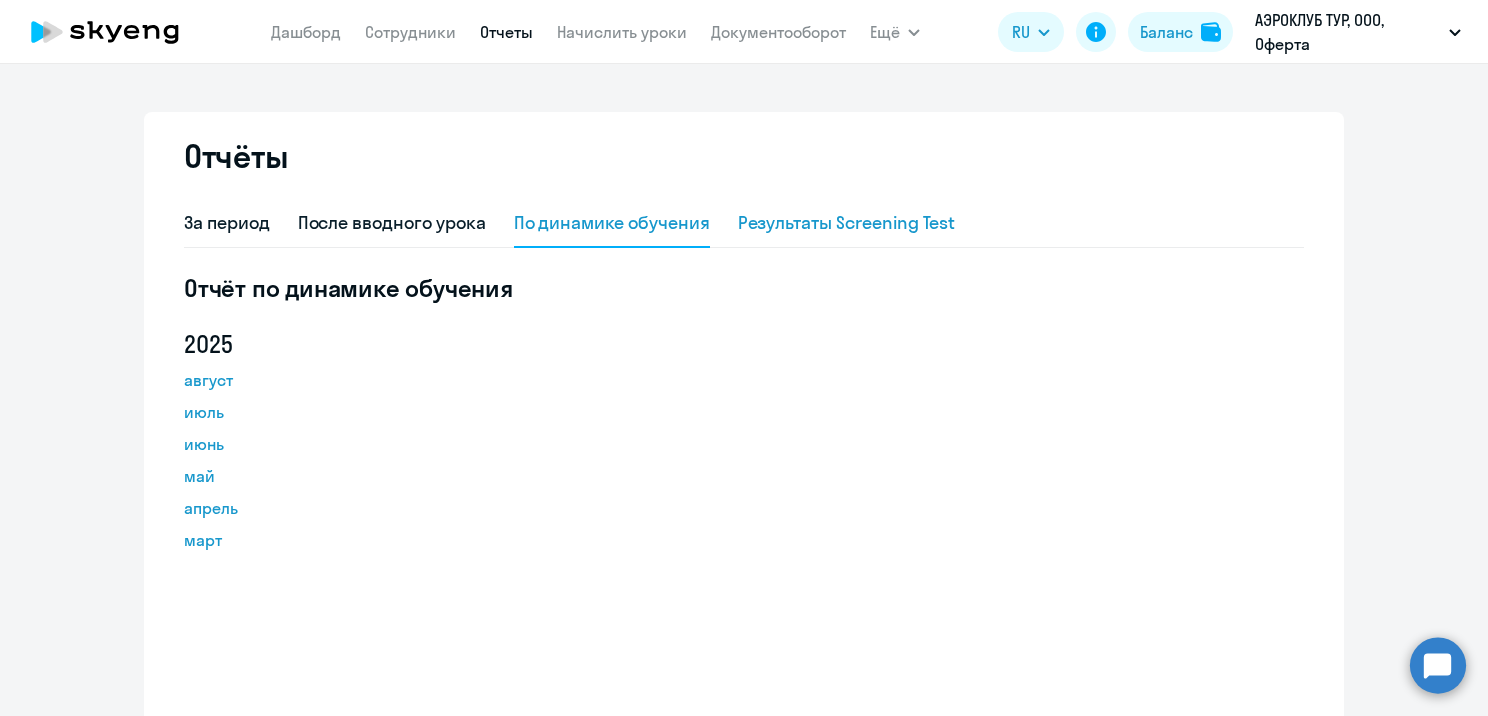 click on "Результаты Screening Test" 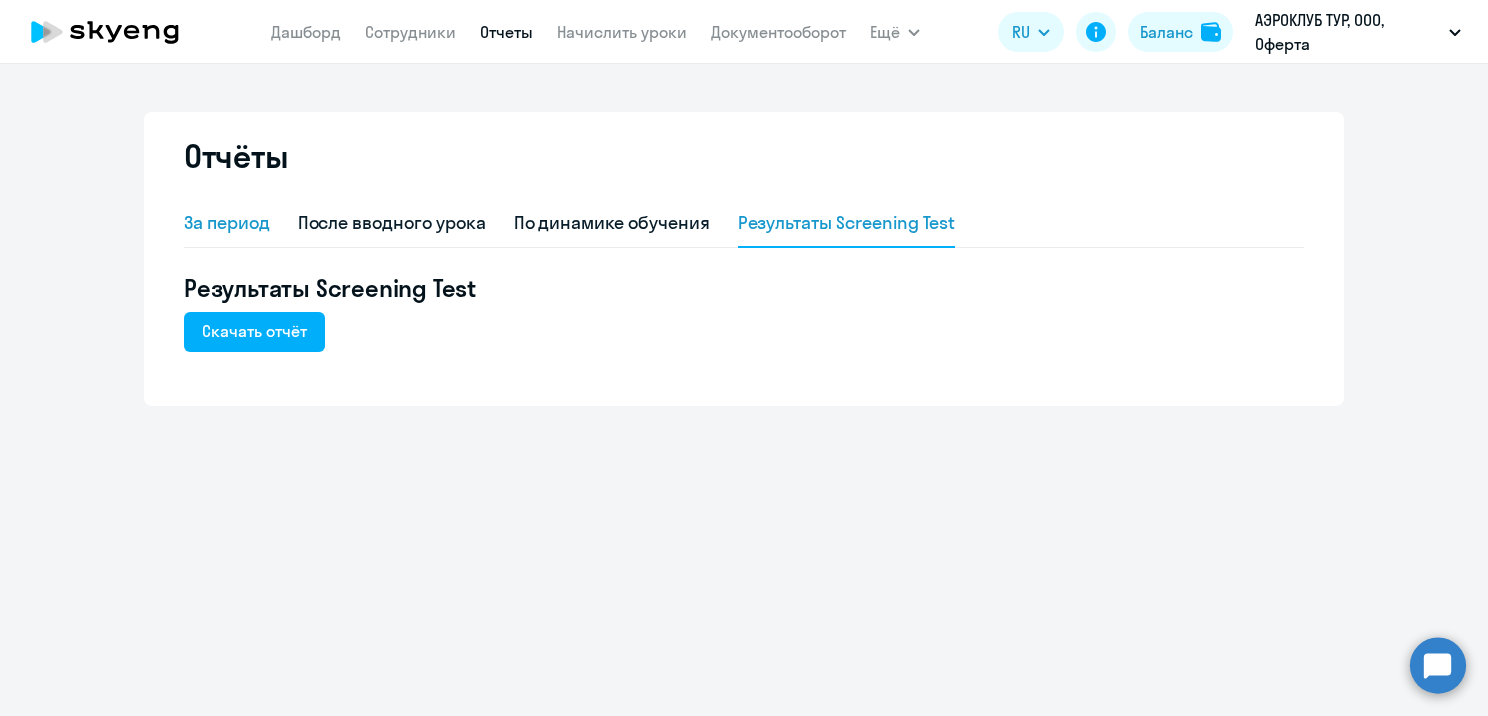 click on "За период" 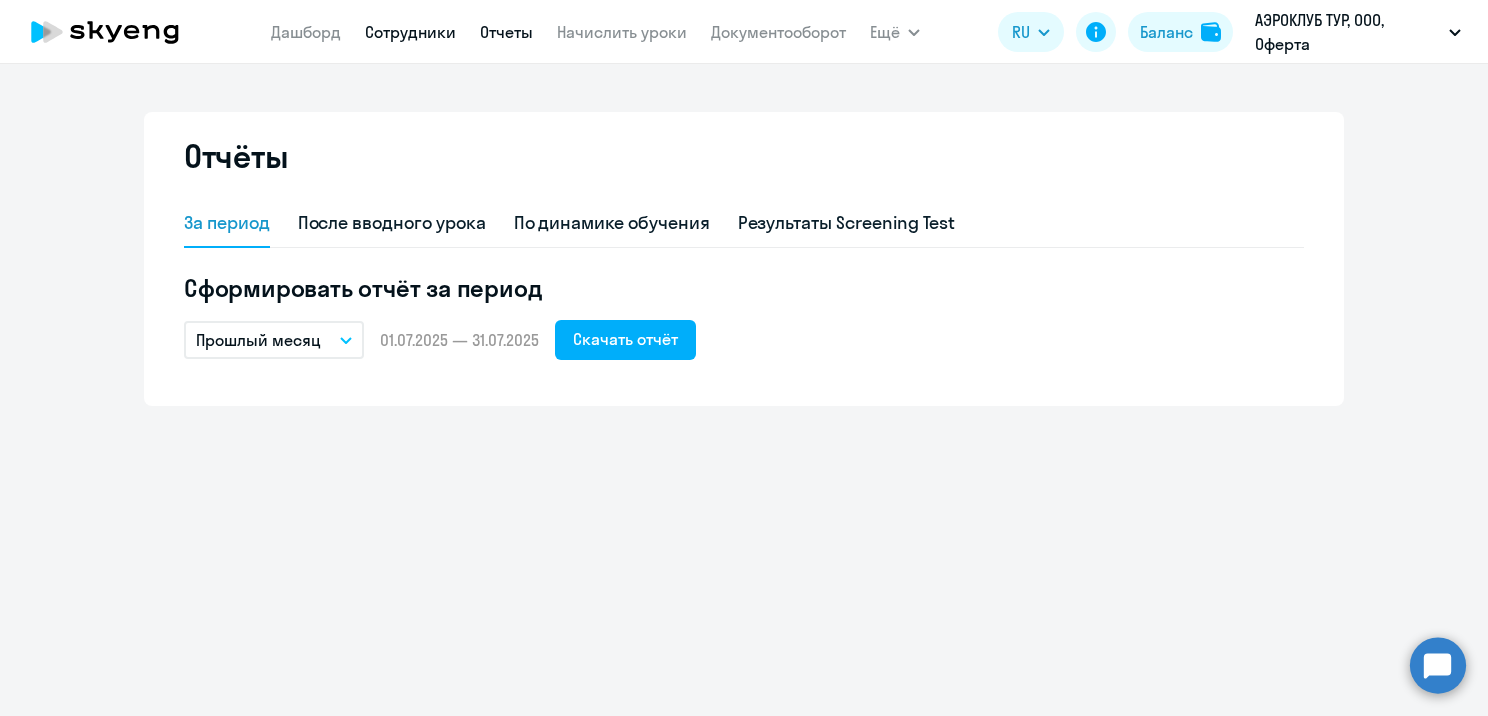 click on "Сотрудники" at bounding box center (410, 32) 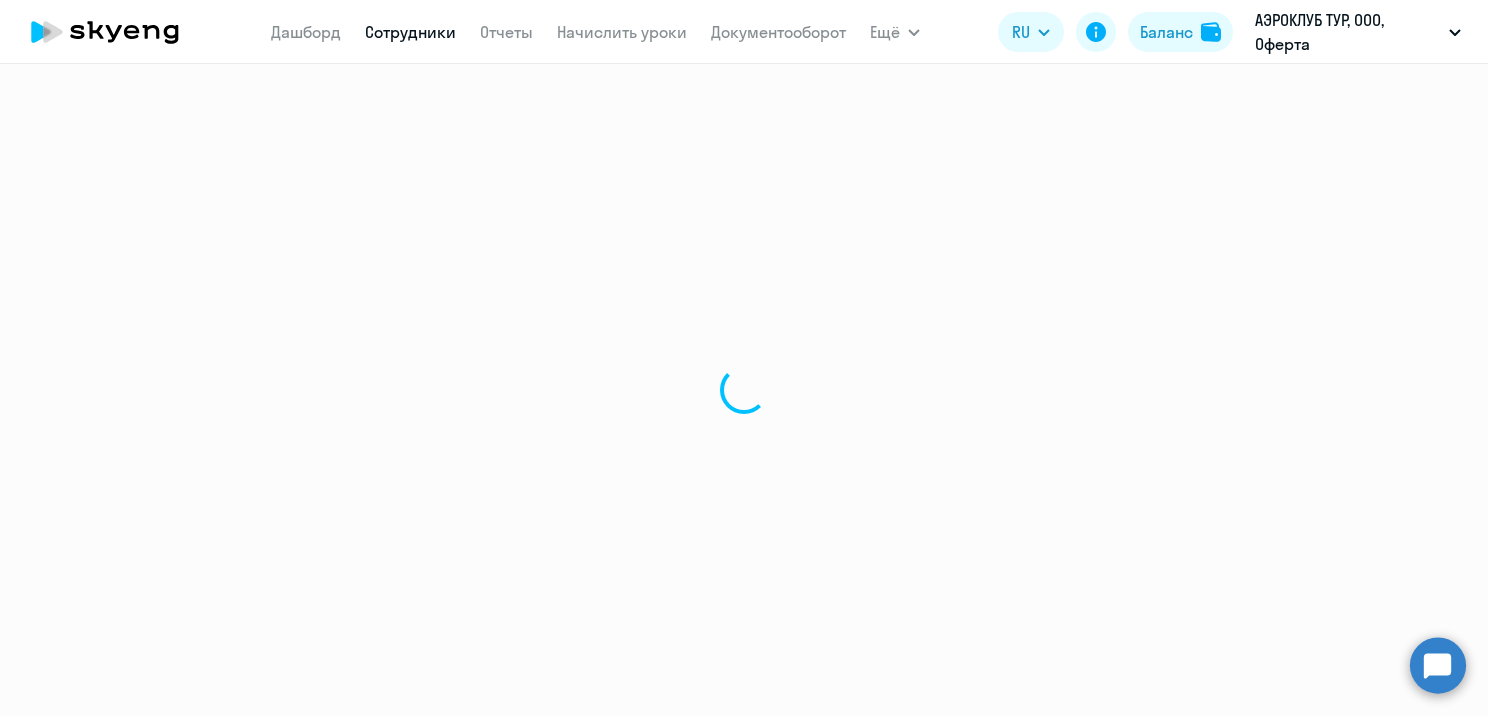 select on "30" 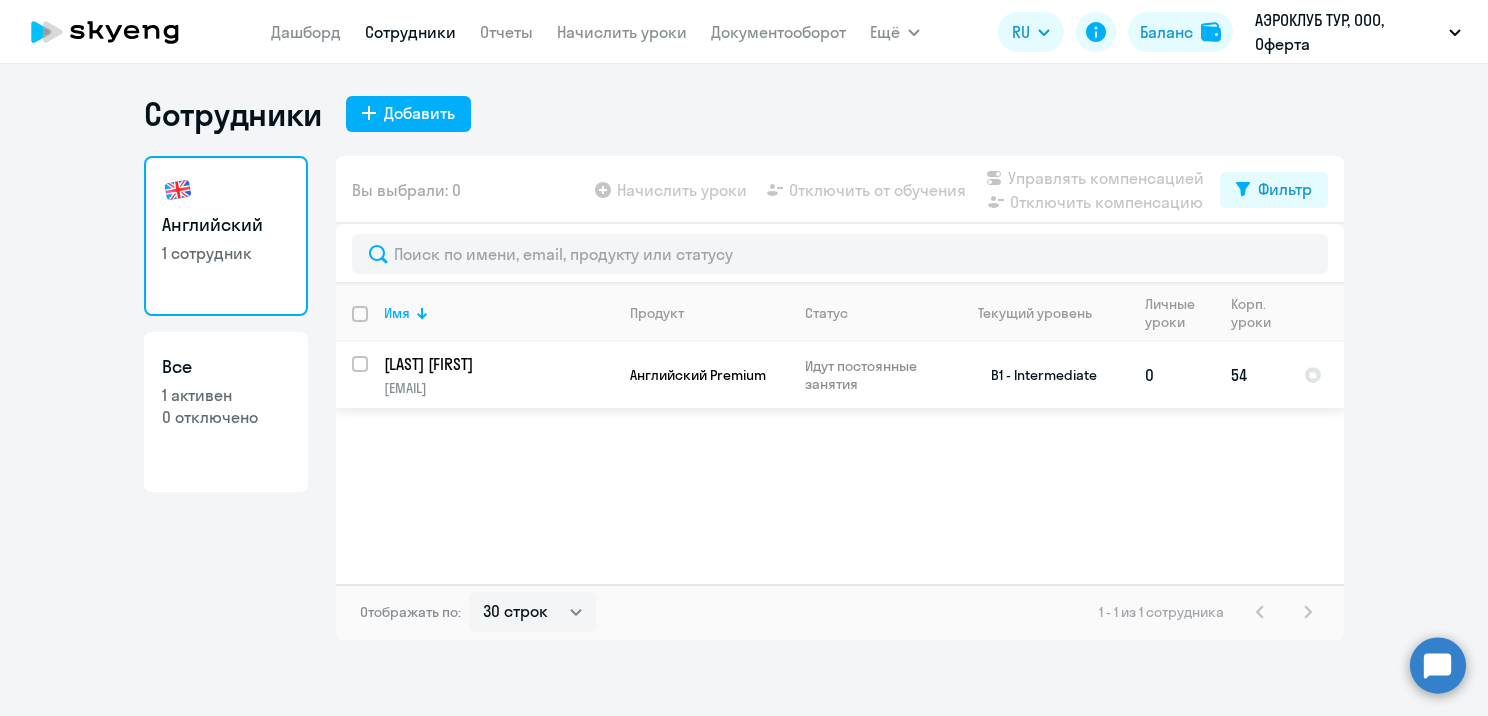 click on "Английский Premium" 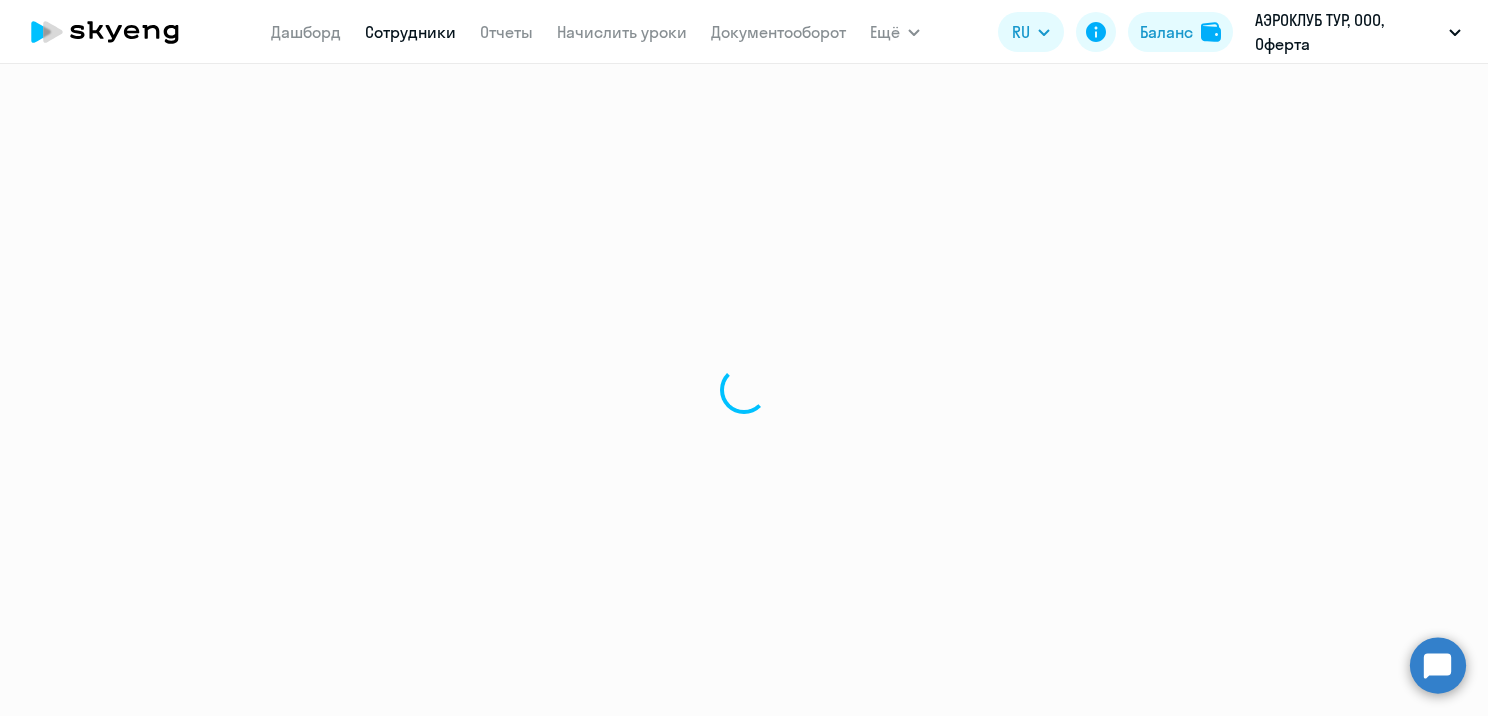 select on "english" 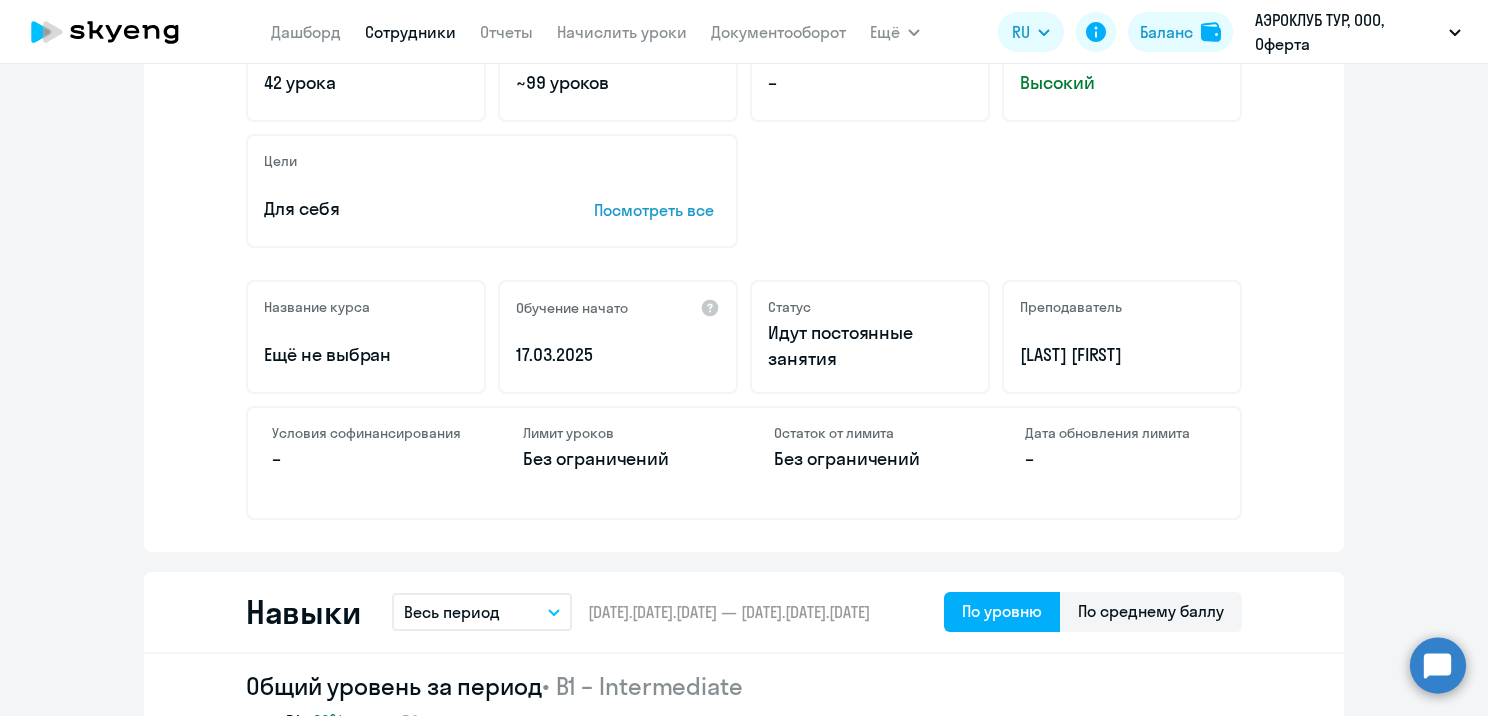 scroll, scrollTop: 0, scrollLeft: 0, axis: both 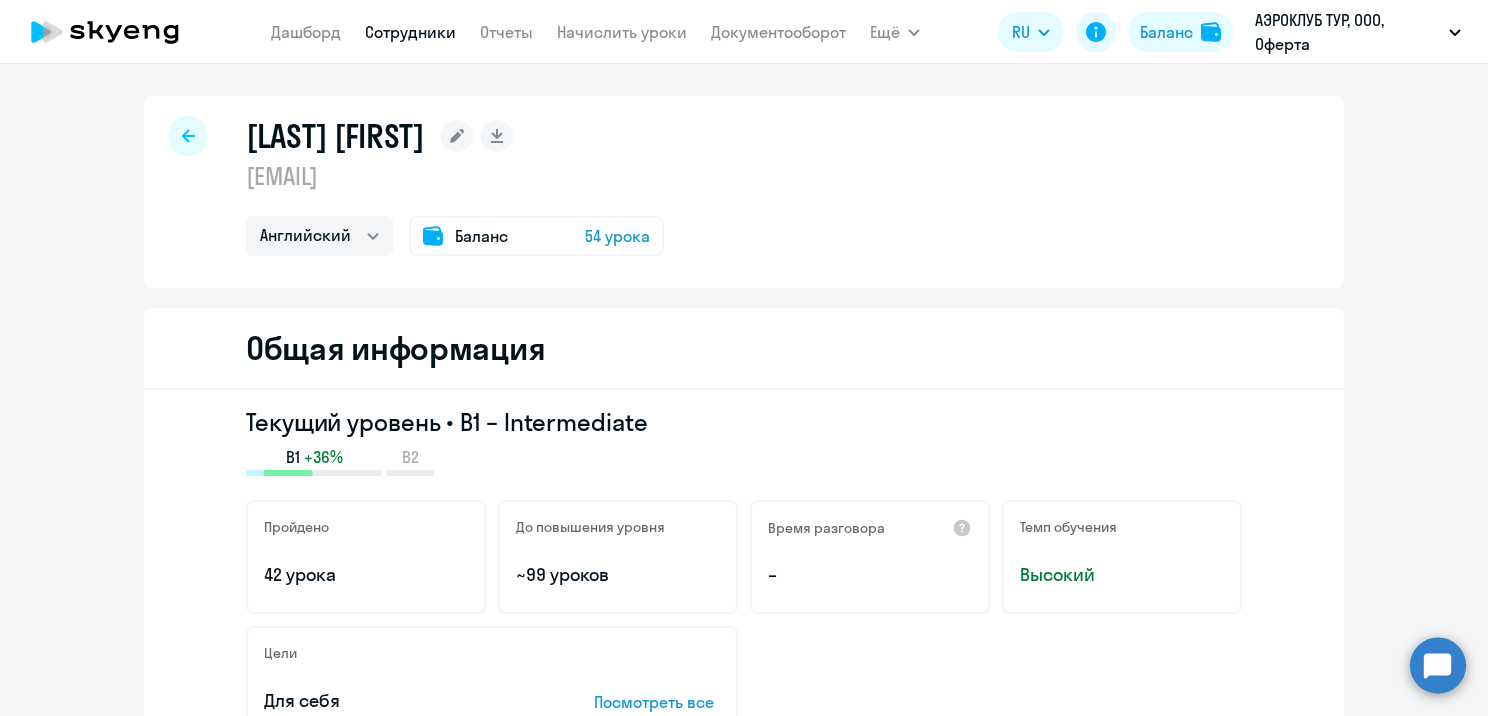 click on "Баланс" 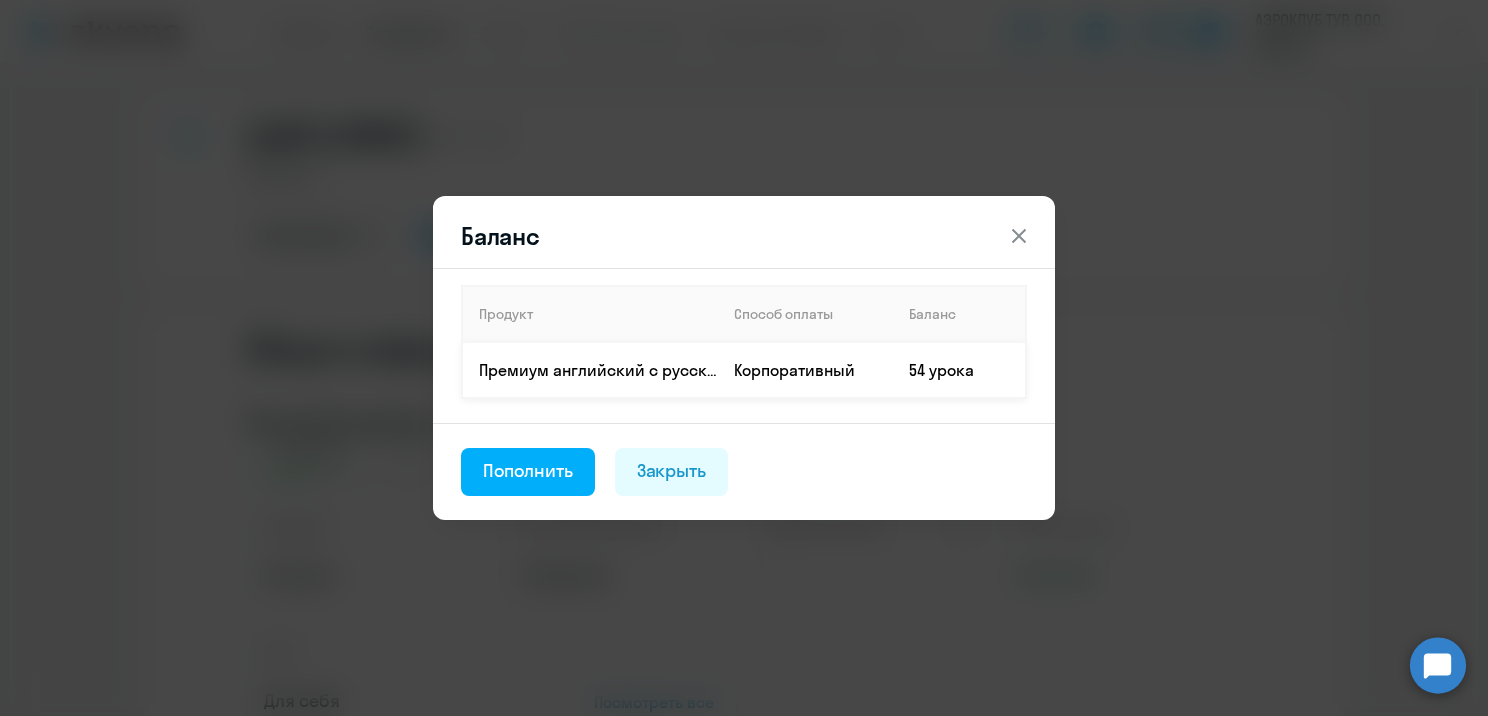 click on "Корпоративный" at bounding box center (805, 370) 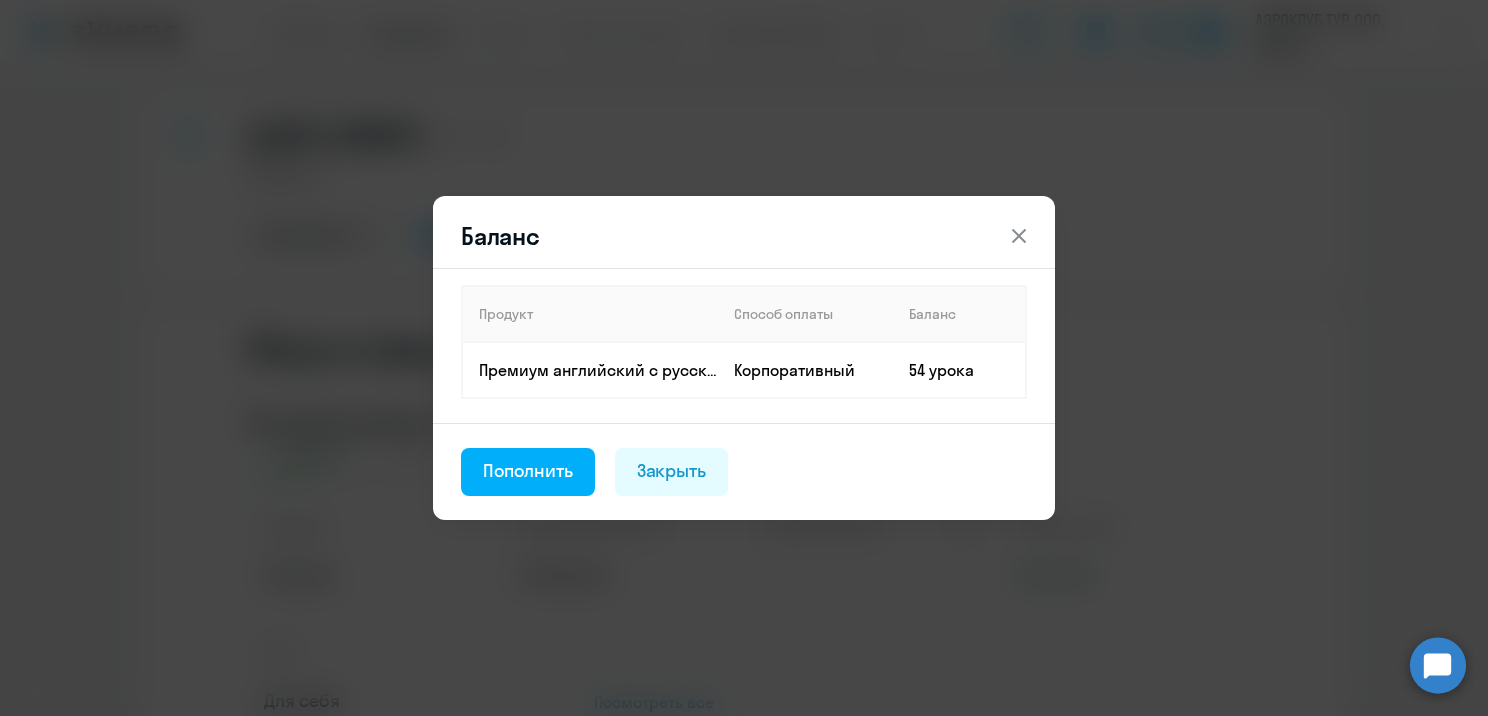 click 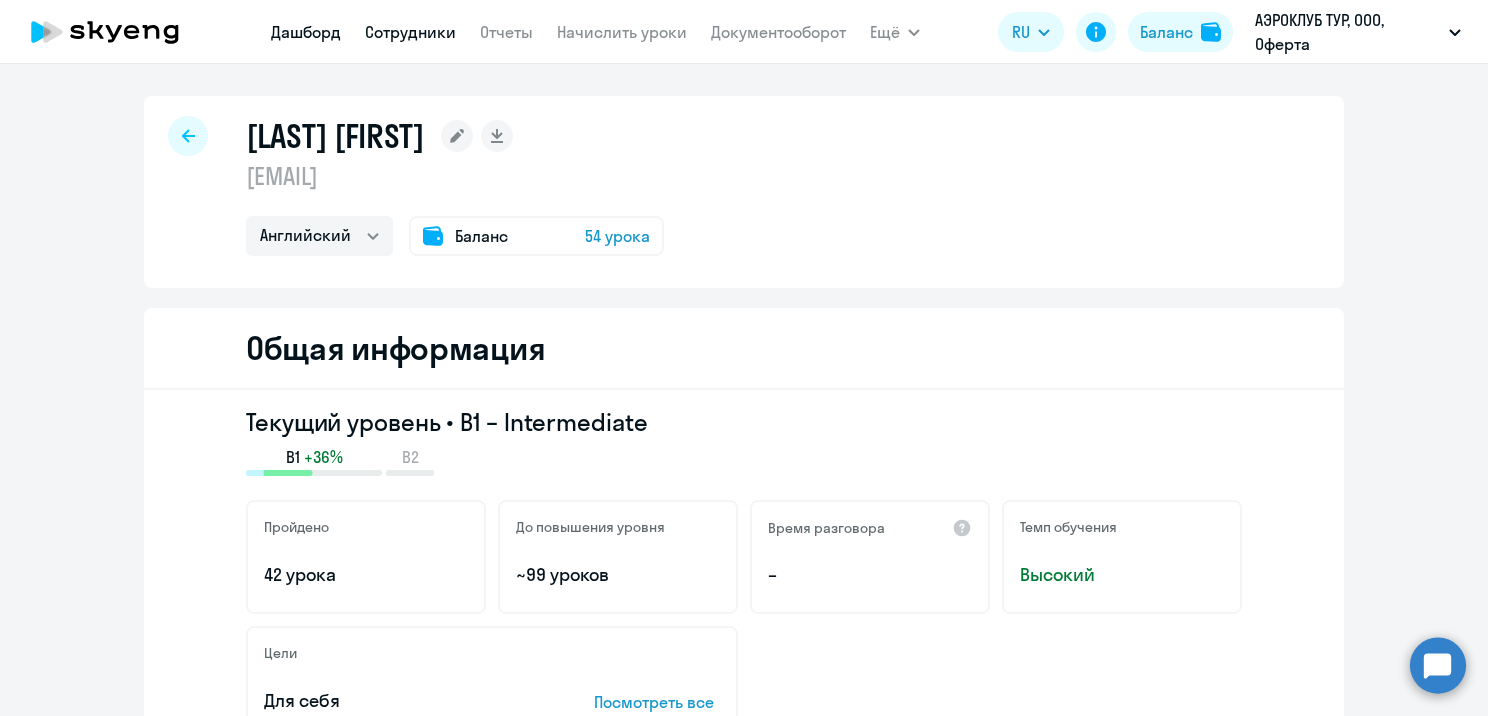 click on "Дашборд" at bounding box center [306, 32] 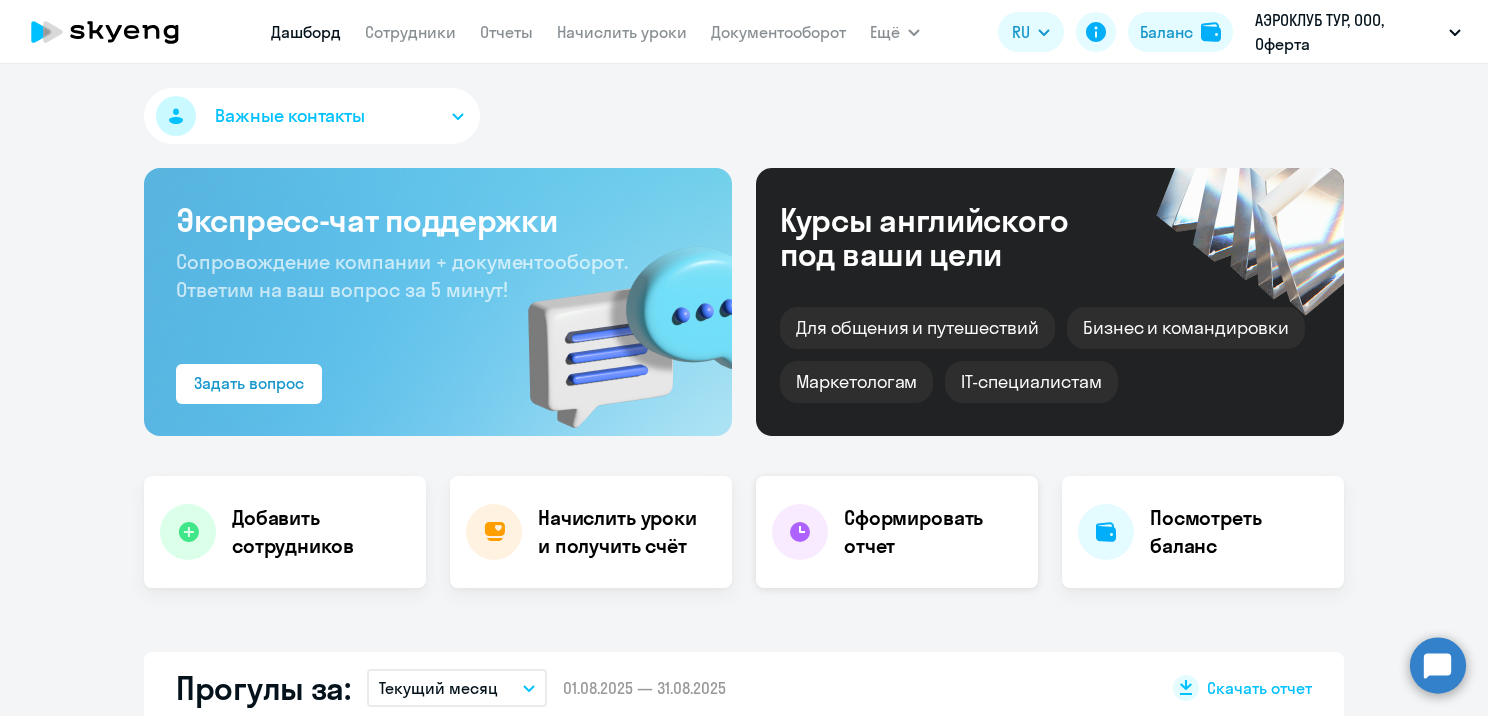 select on "30" 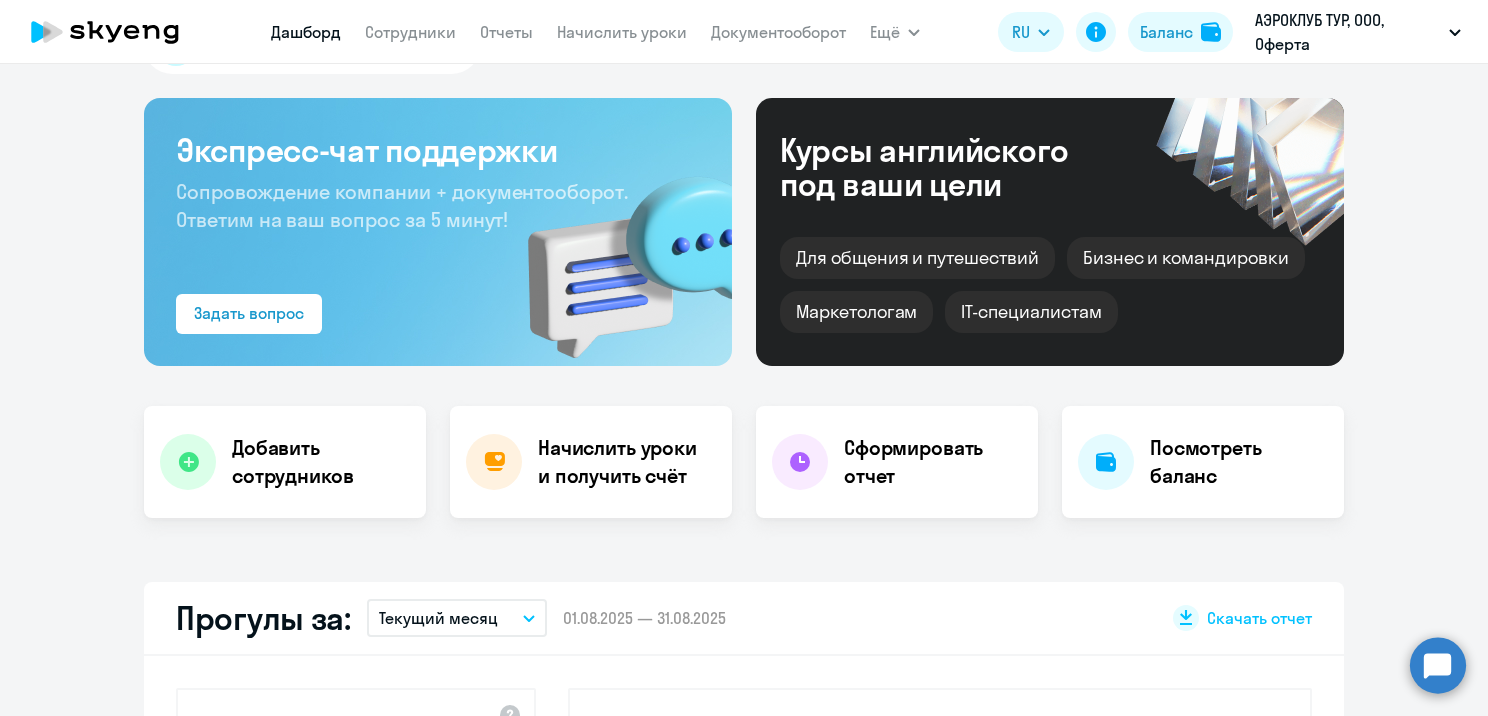 scroll, scrollTop: 0, scrollLeft: 0, axis: both 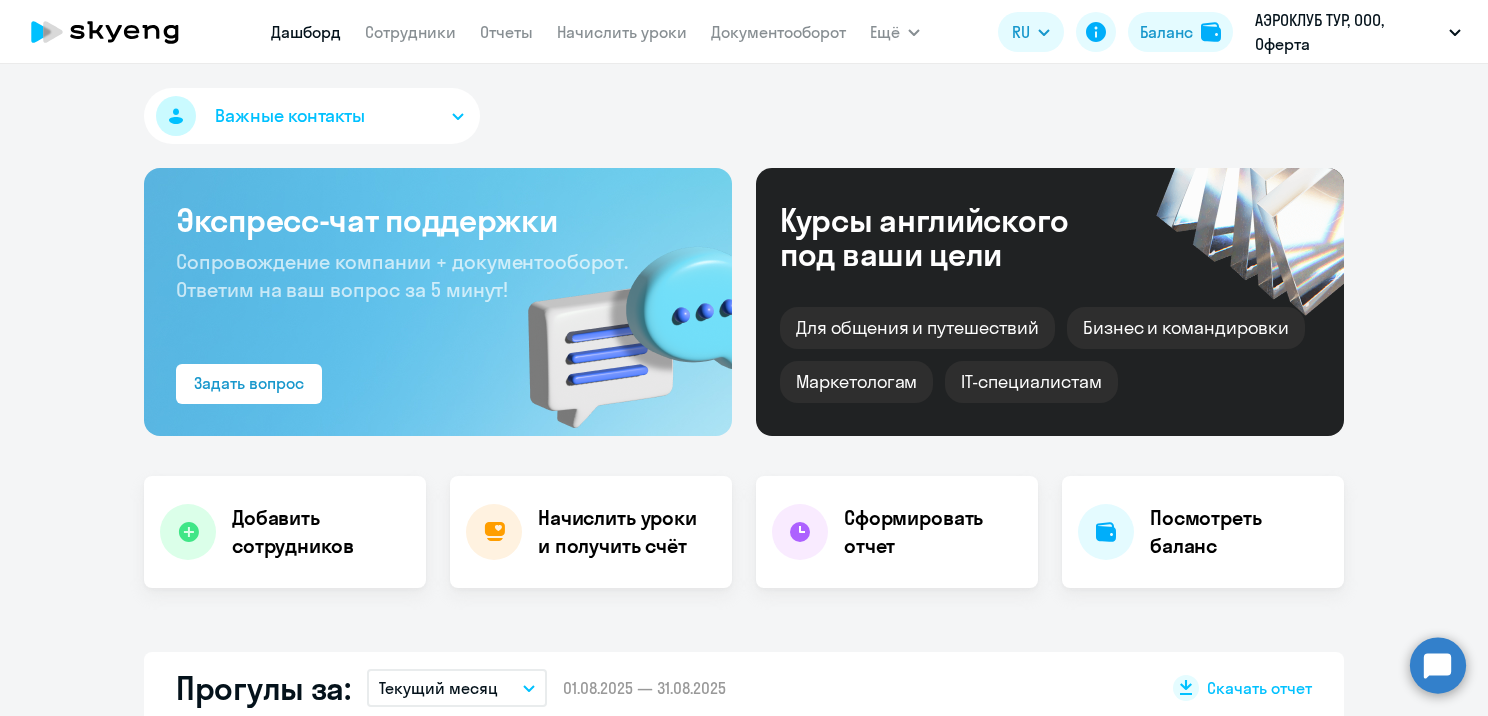 click on "Важные контакты
Экспресс-чат поддержки Сопровождение компании + документооборот. Ответим на ваш вопрос за 5 минут!  Задать вопрос  Курсы английского под ваши цели Для общения и путешествий Бизнес и командировки Маркетологам IT-специалистам
Добавить сотрудников
Начислить уроки и получить счёт
Сформировать отчет
Посмотреть баланс Прогулы за:  Текущий месяц
–  [DATE].[DATE].[DATE] — [DATE].[DATE].[DATE]
Скачать отчет
100  %  Уровень посещаемости по всем ученикам  Ваши сотрудники самые ответственные! Ни одного прогула за этот период Прогресс за:  Весь период" 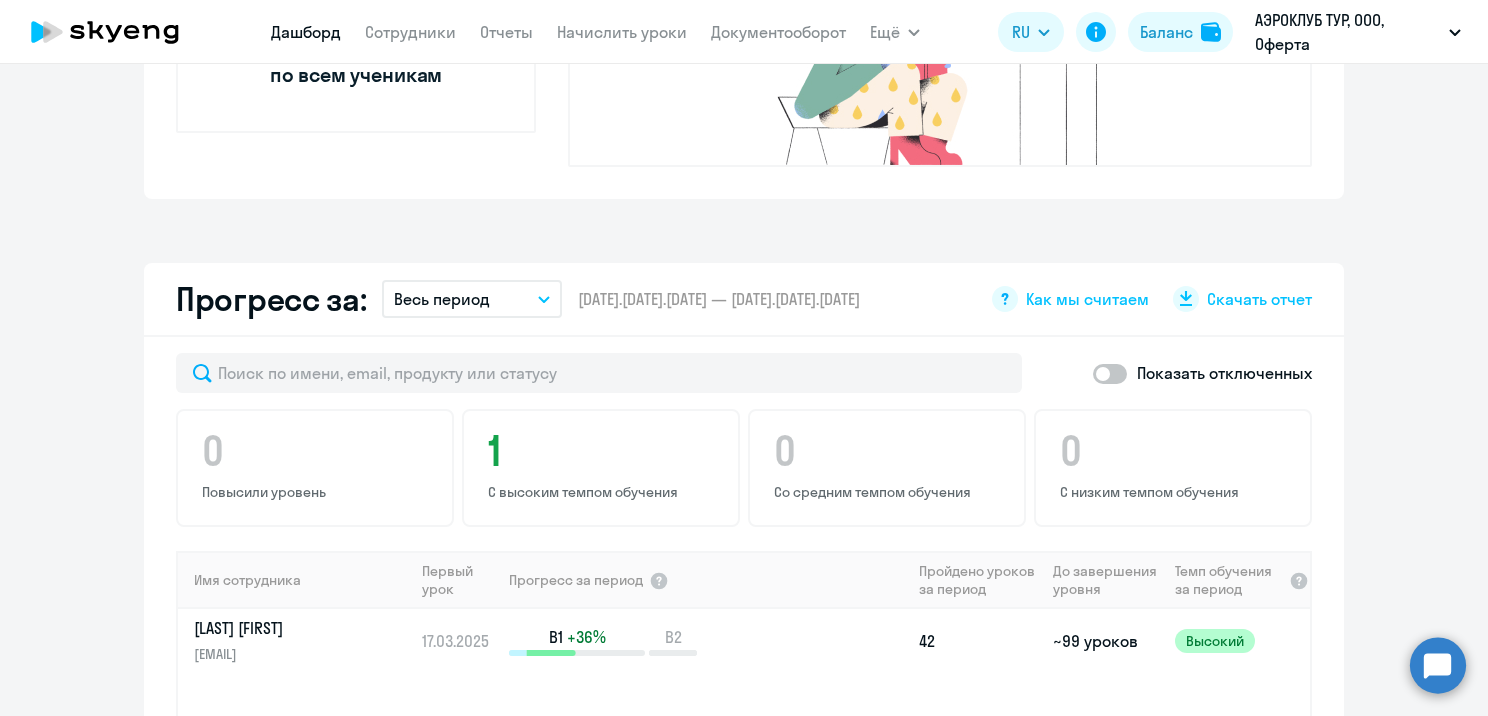 scroll, scrollTop: 1000, scrollLeft: 0, axis: vertical 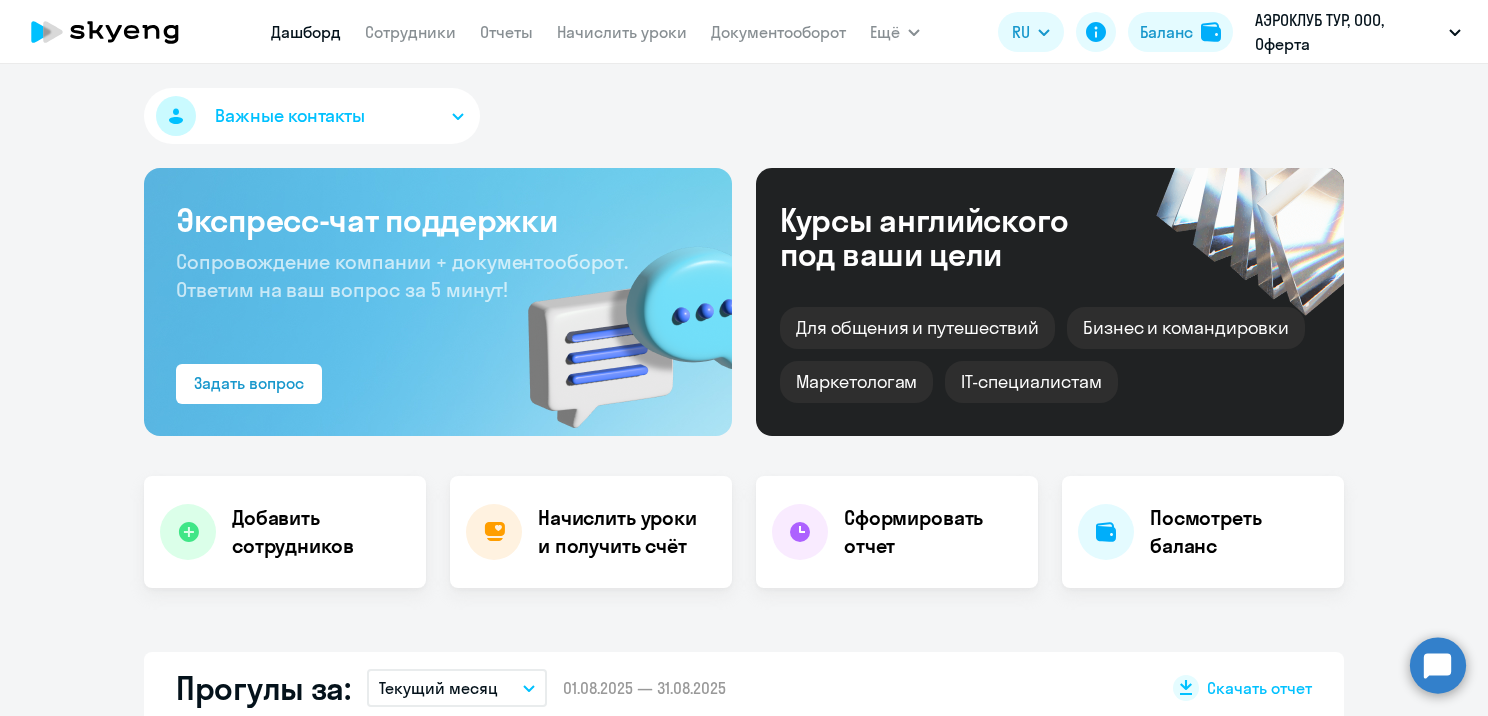 select on "30" 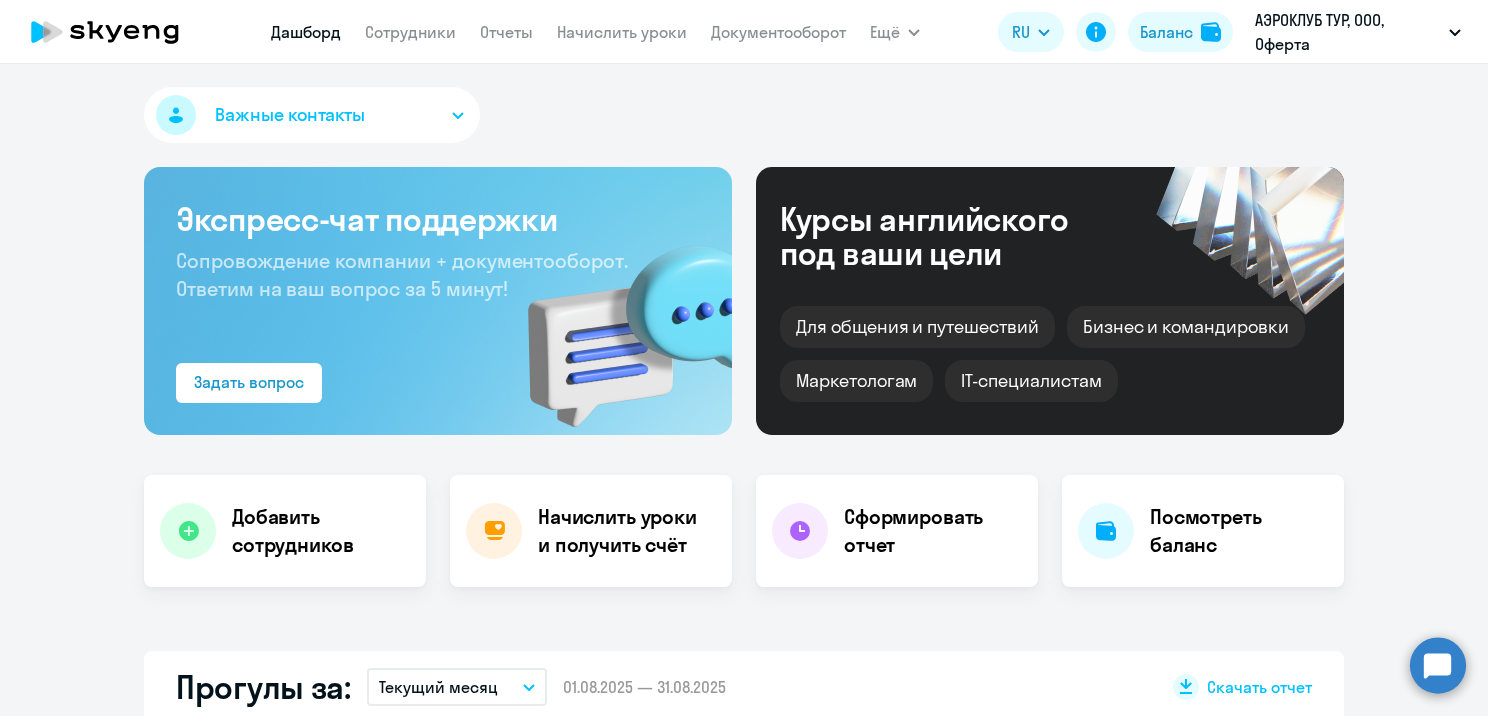scroll, scrollTop: 0, scrollLeft: 0, axis: both 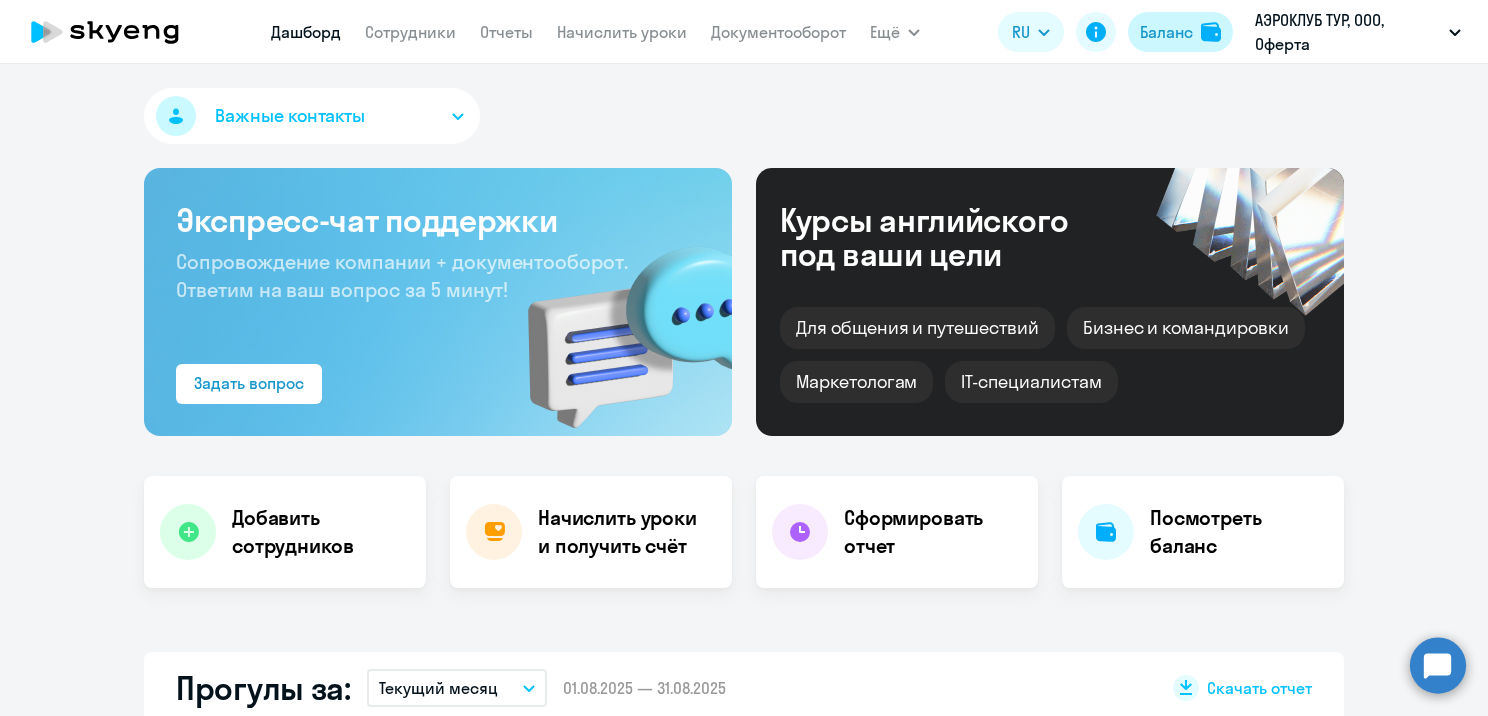 click on "Баланс" 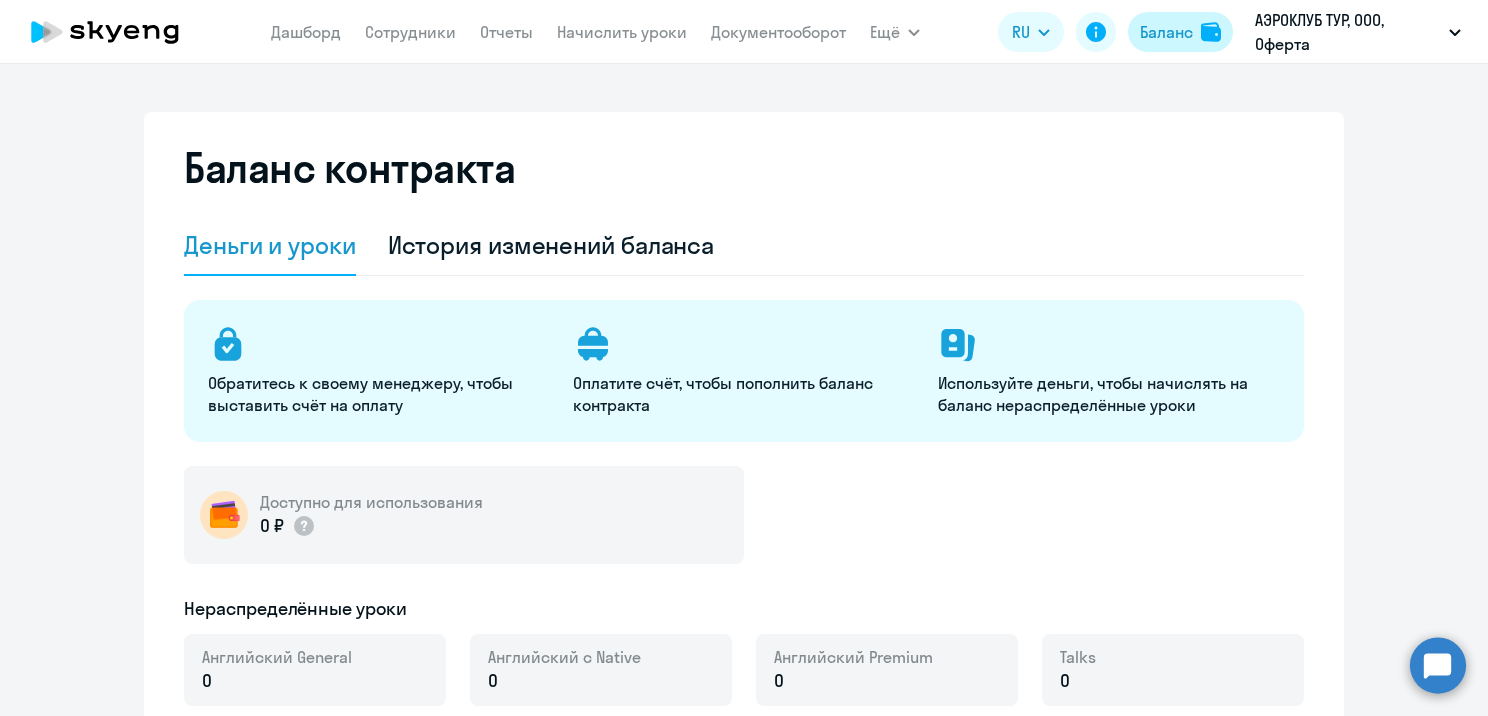 select on "english_adult_not_native_speaker" 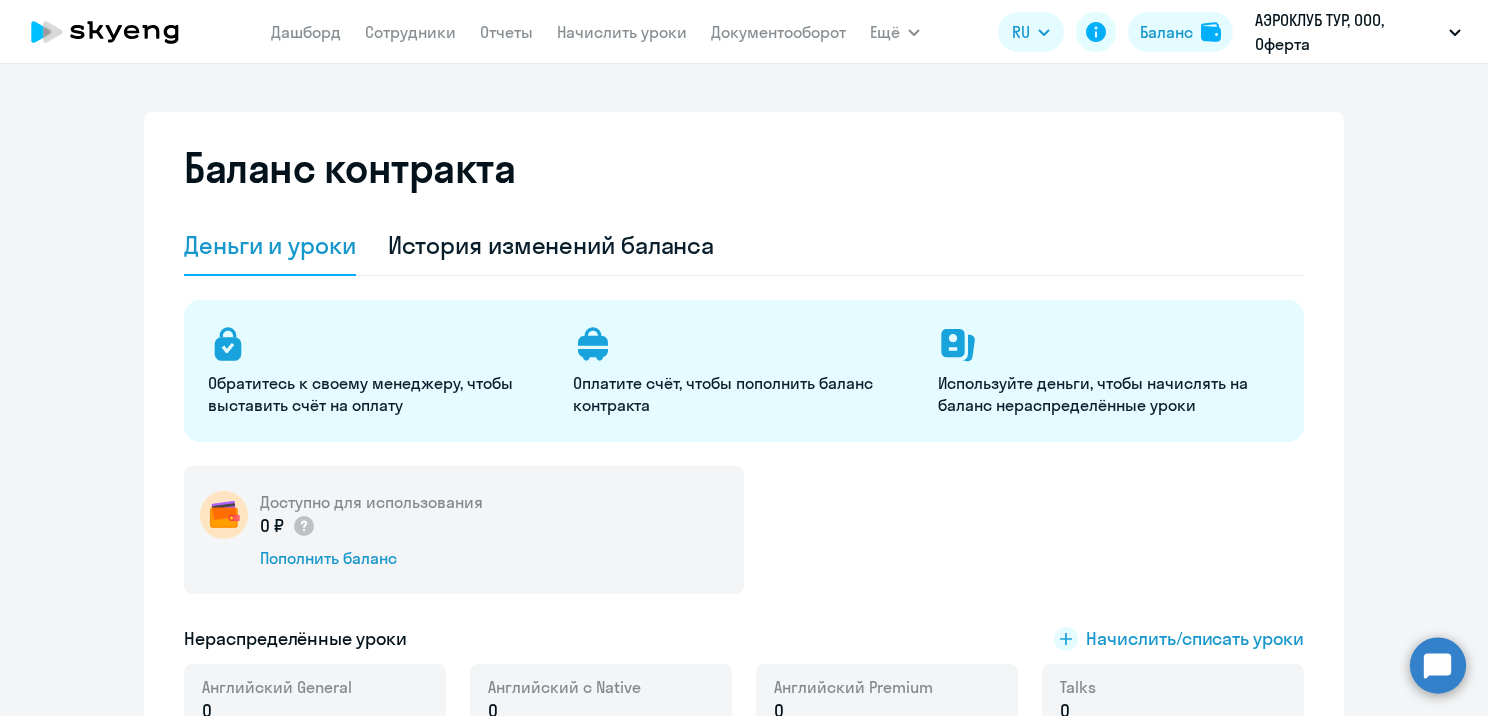 drag, startPoint x: 252, startPoint y: 521, endPoint x: 272, endPoint y: 527, distance: 20.880613 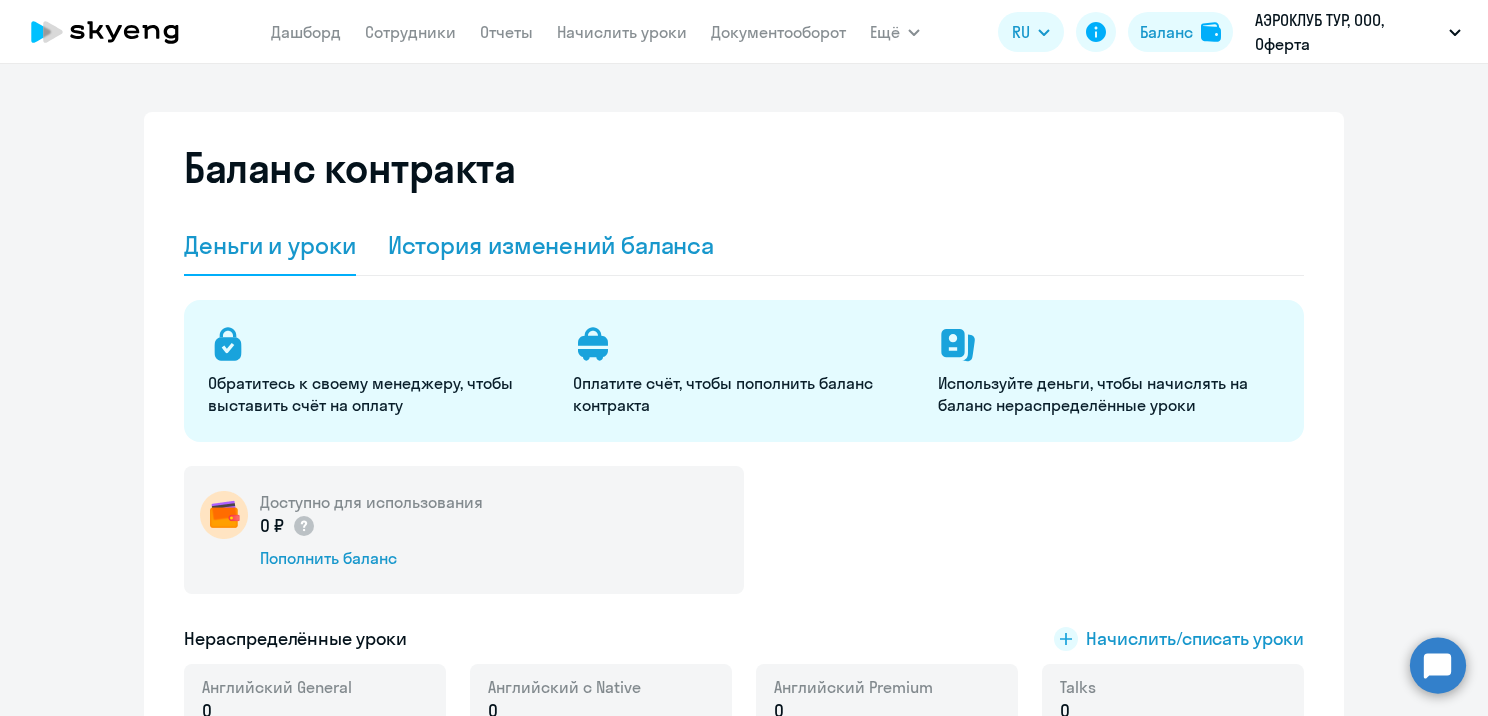 click on "История изменений баланса" 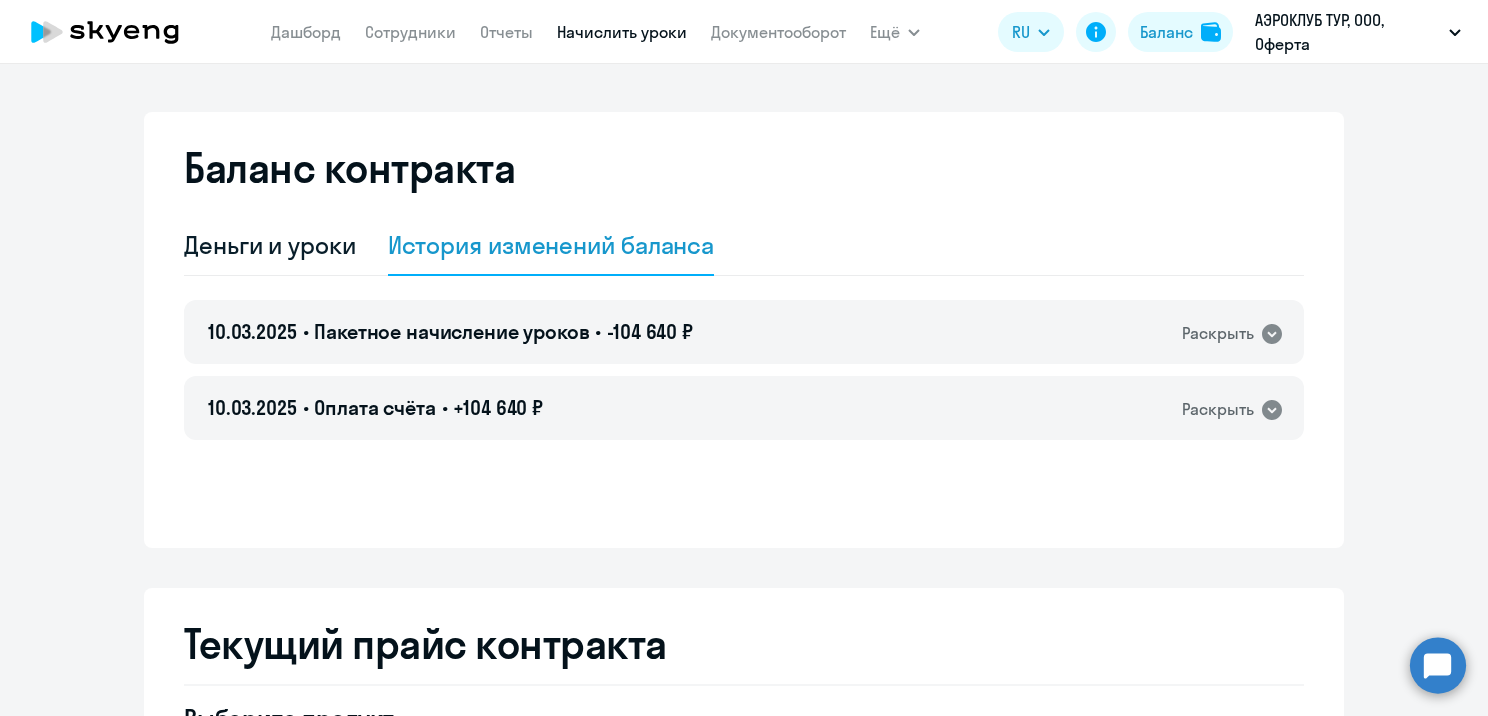 click on "Начислить уроки" at bounding box center (622, 32) 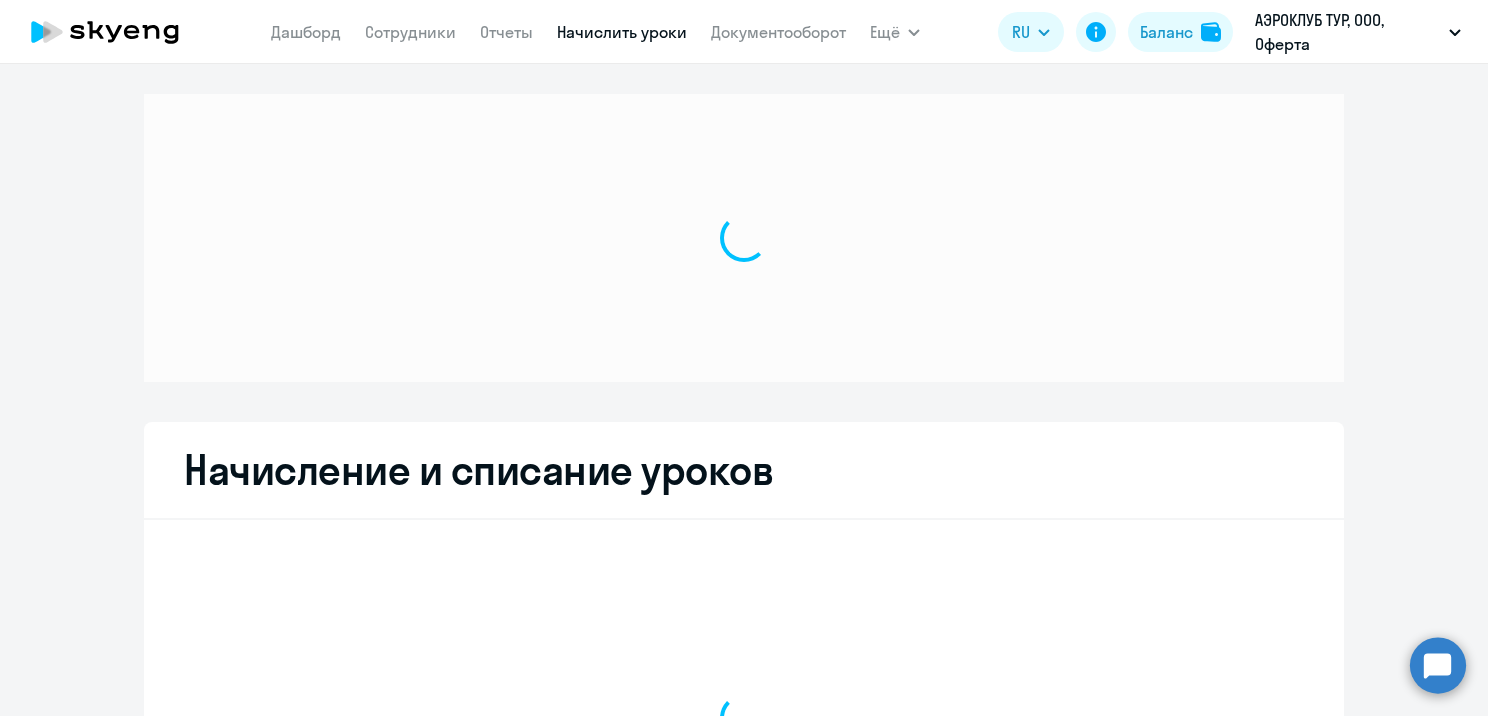 select on "10" 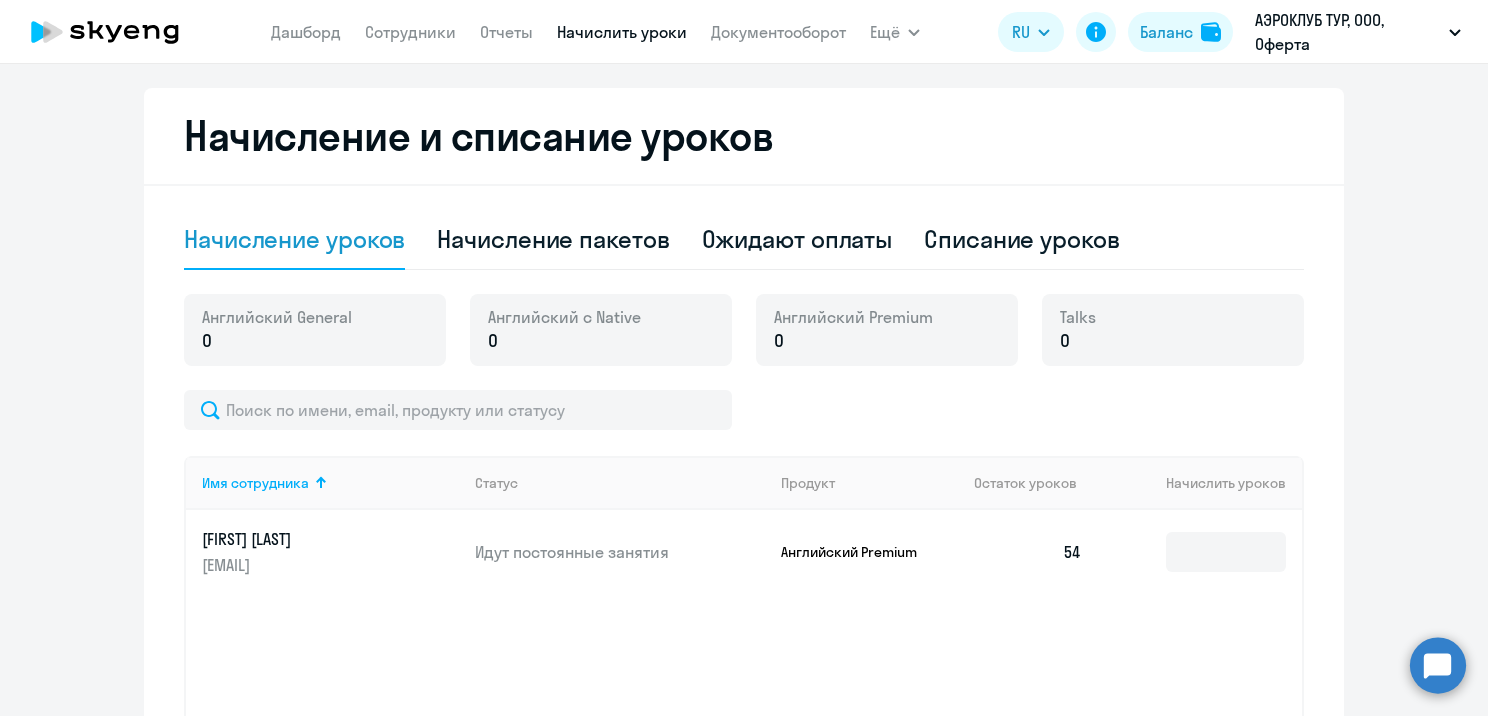 scroll, scrollTop: 420, scrollLeft: 0, axis: vertical 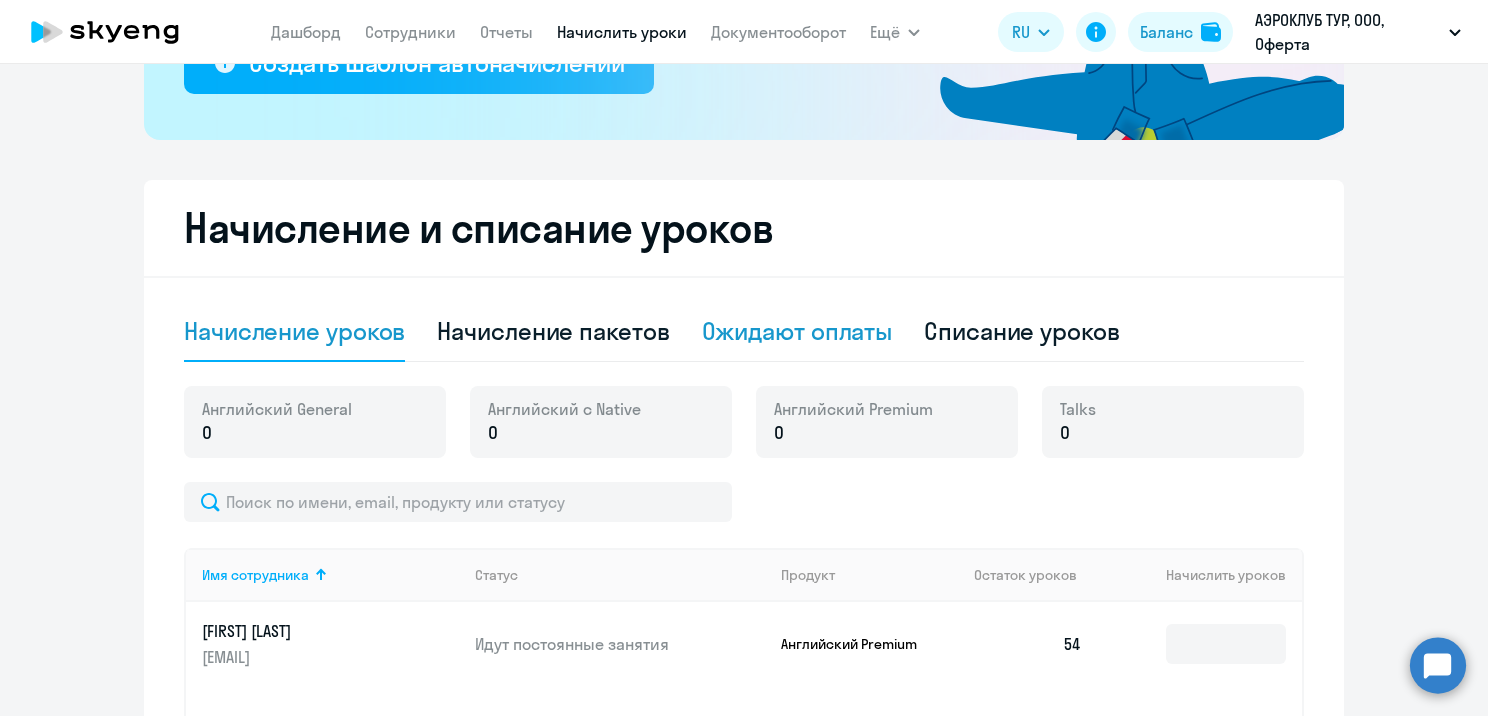 click on "Ожидают оплаты" 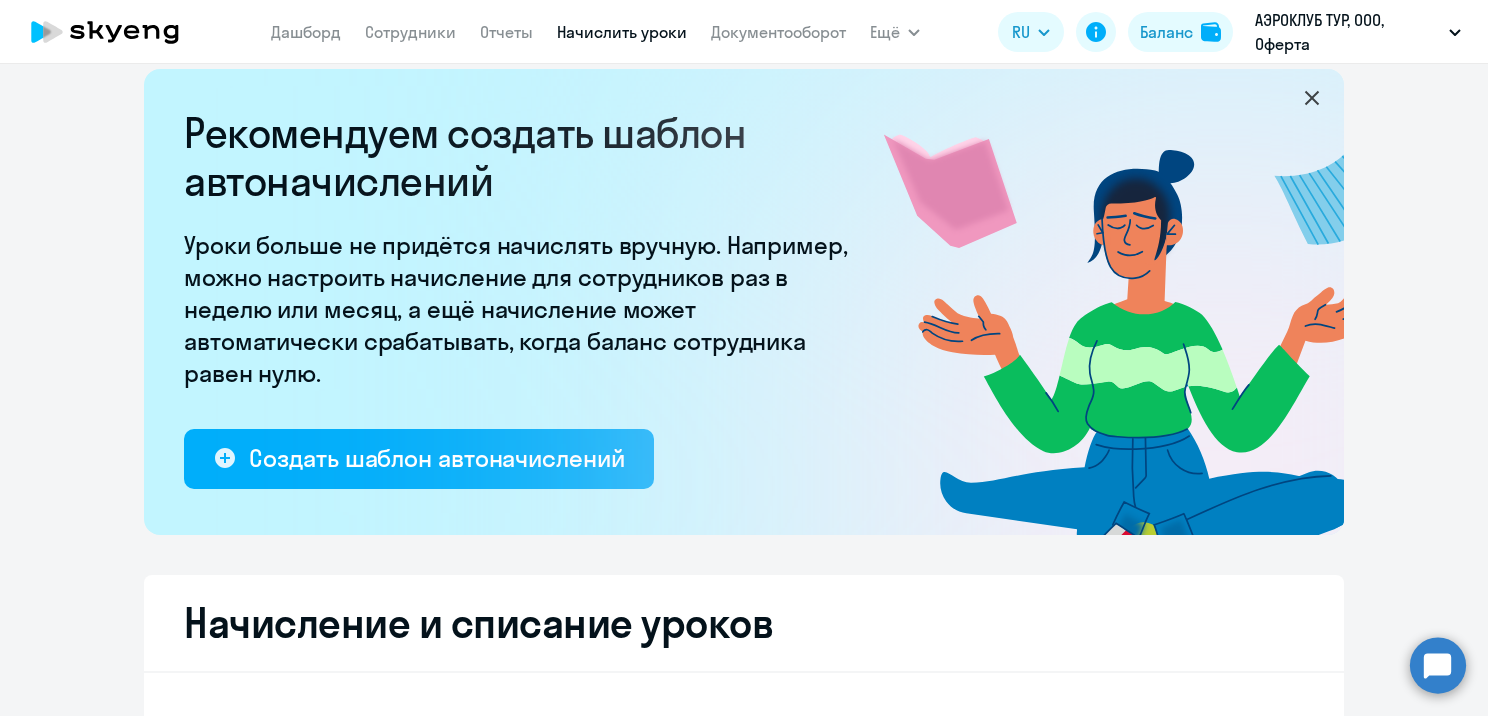 scroll, scrollTop: 0, scrollLeft: 0, axis: both 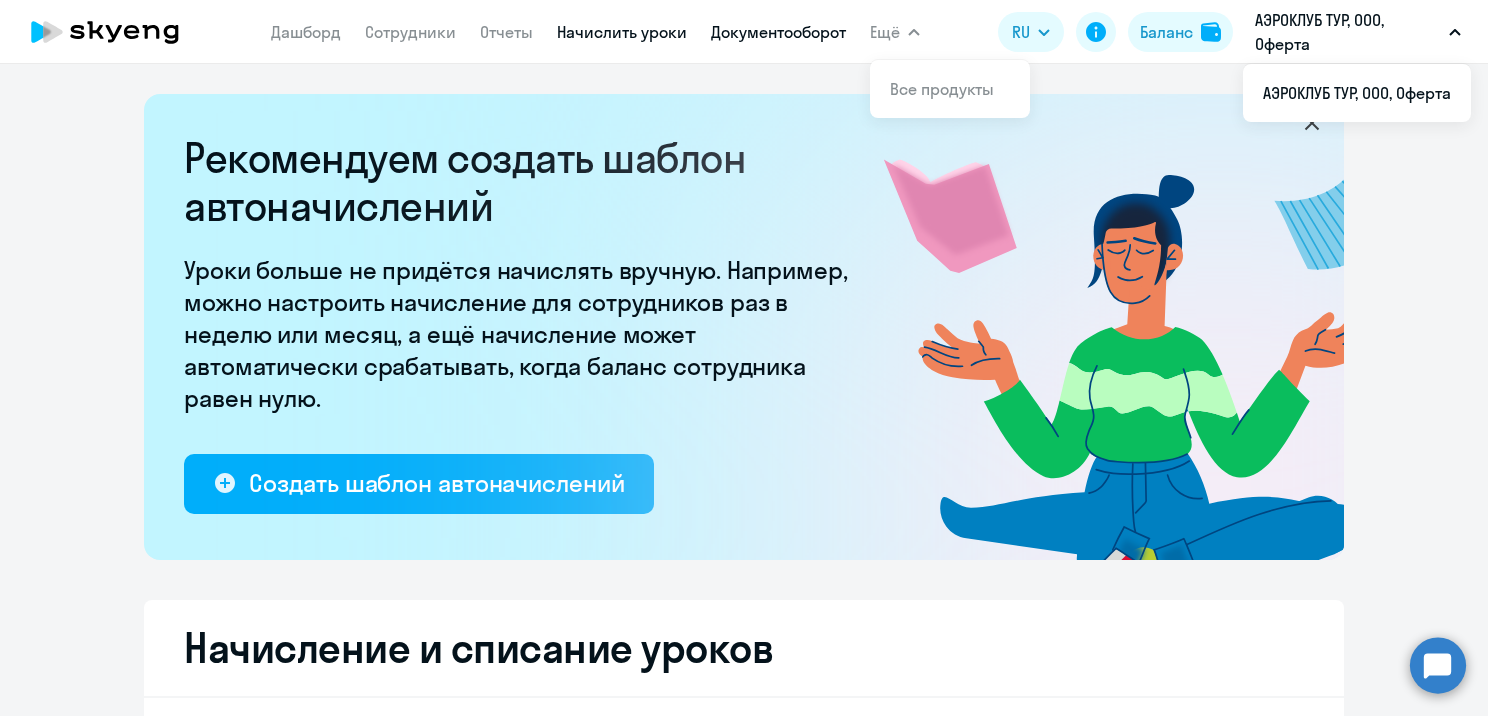 click on "Документооборот" at bounding box center (778, 32) 